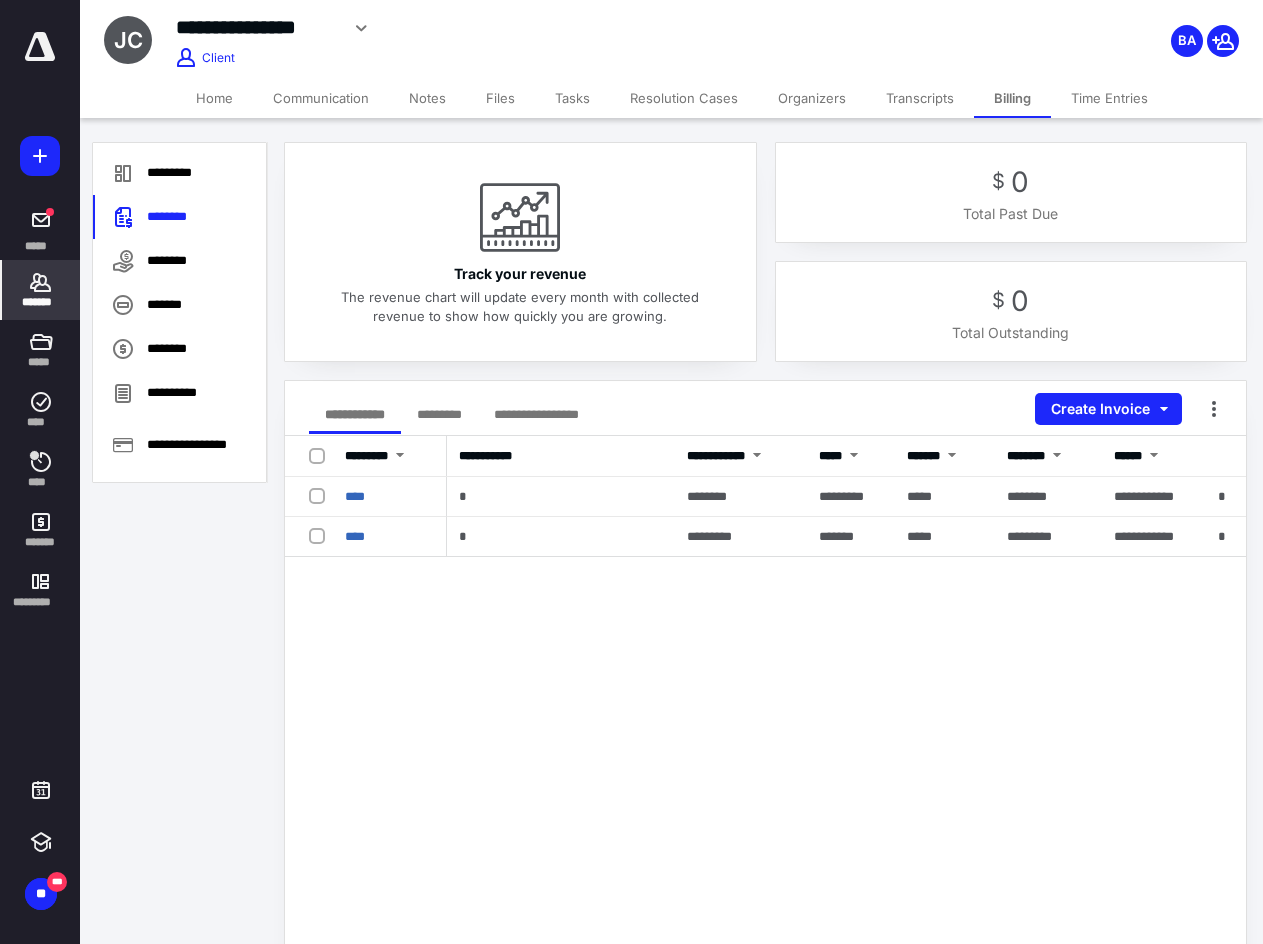 click 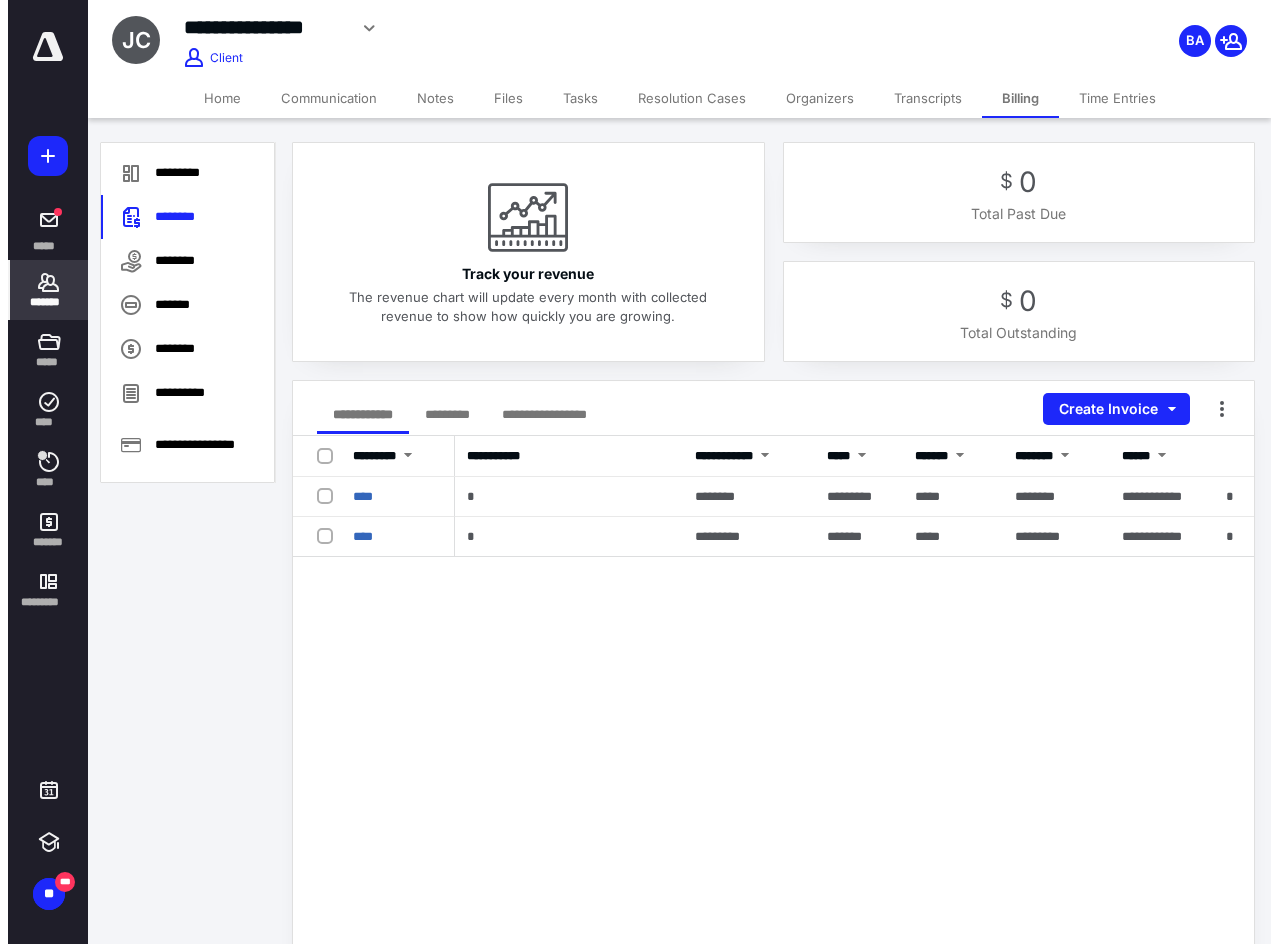 scroll, scrollTop: 0, scrollLeft: 0, axis: both 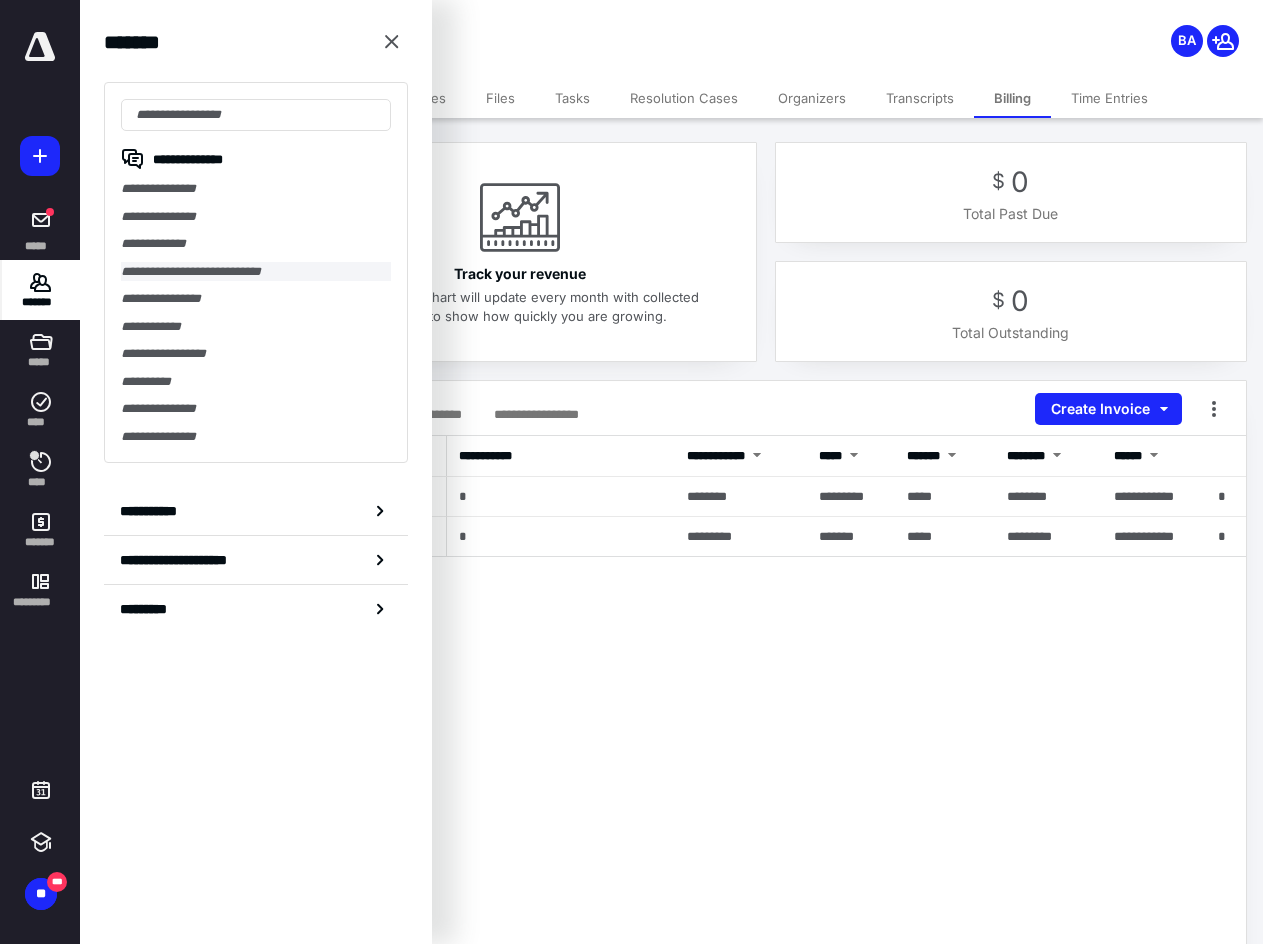 click on "**********" at bounding box center [256, 272] 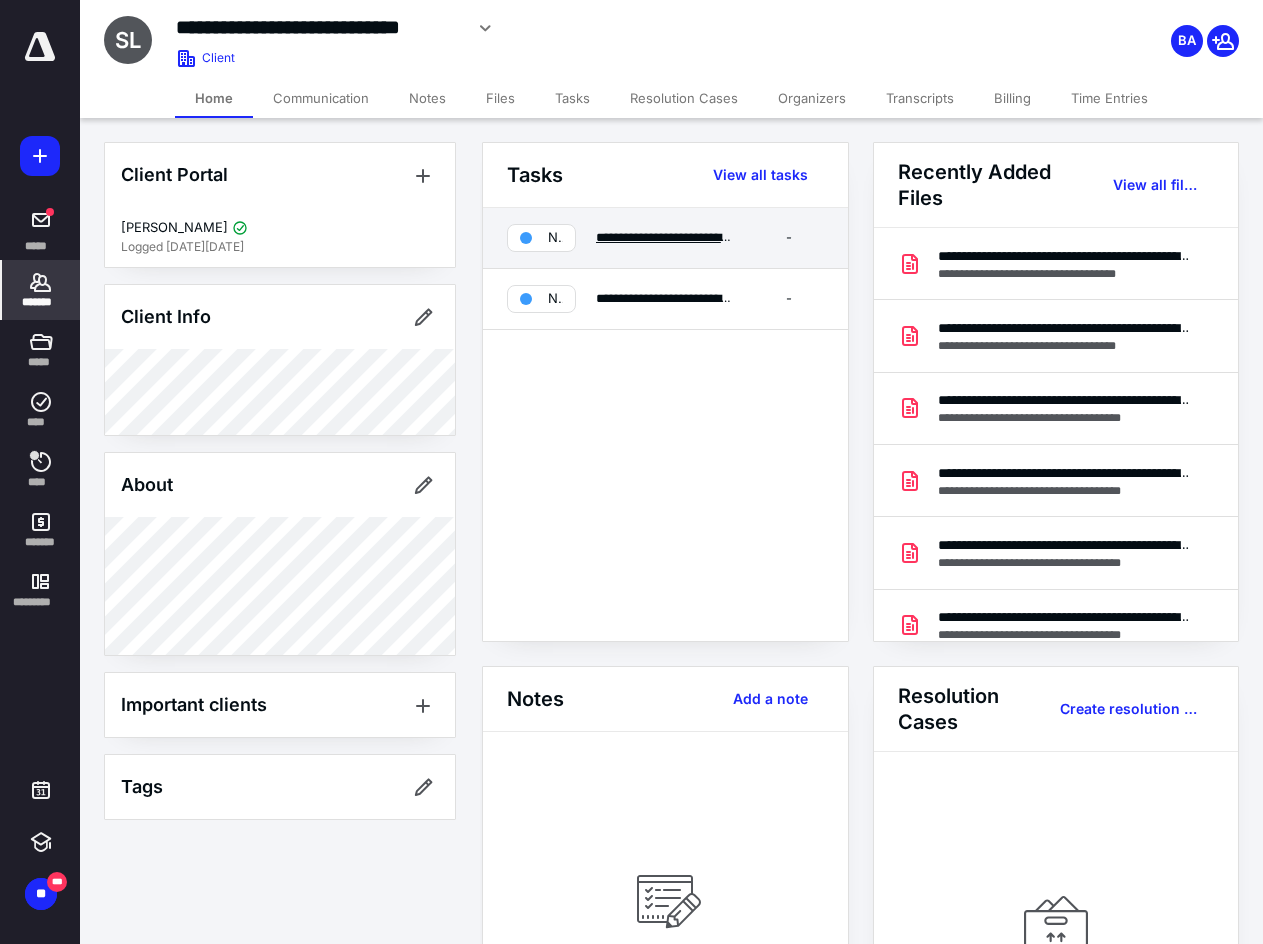click on "**********" at bounding box center [788, 237] 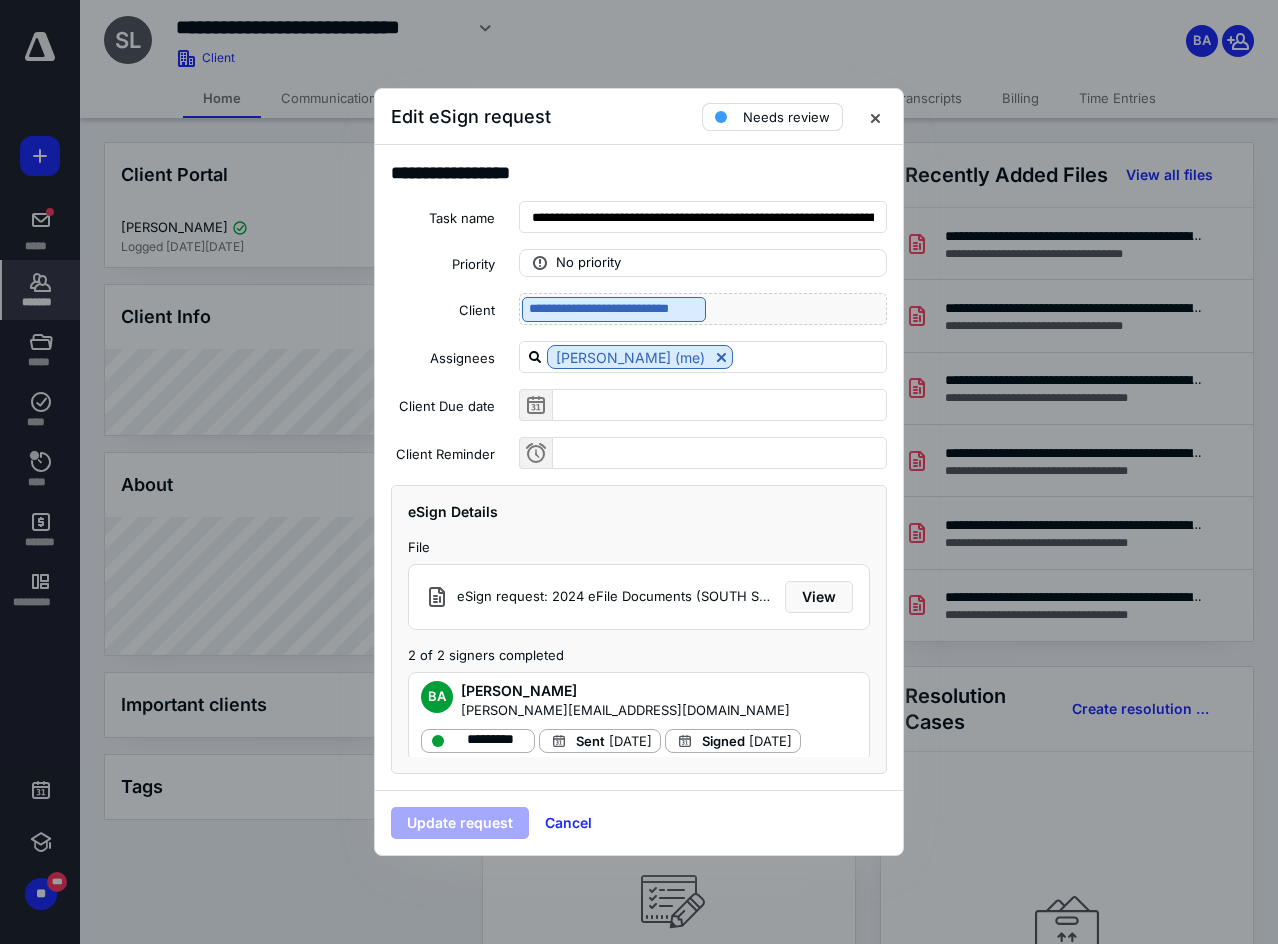 click on "Needs review" at bounding box center [786, 117] 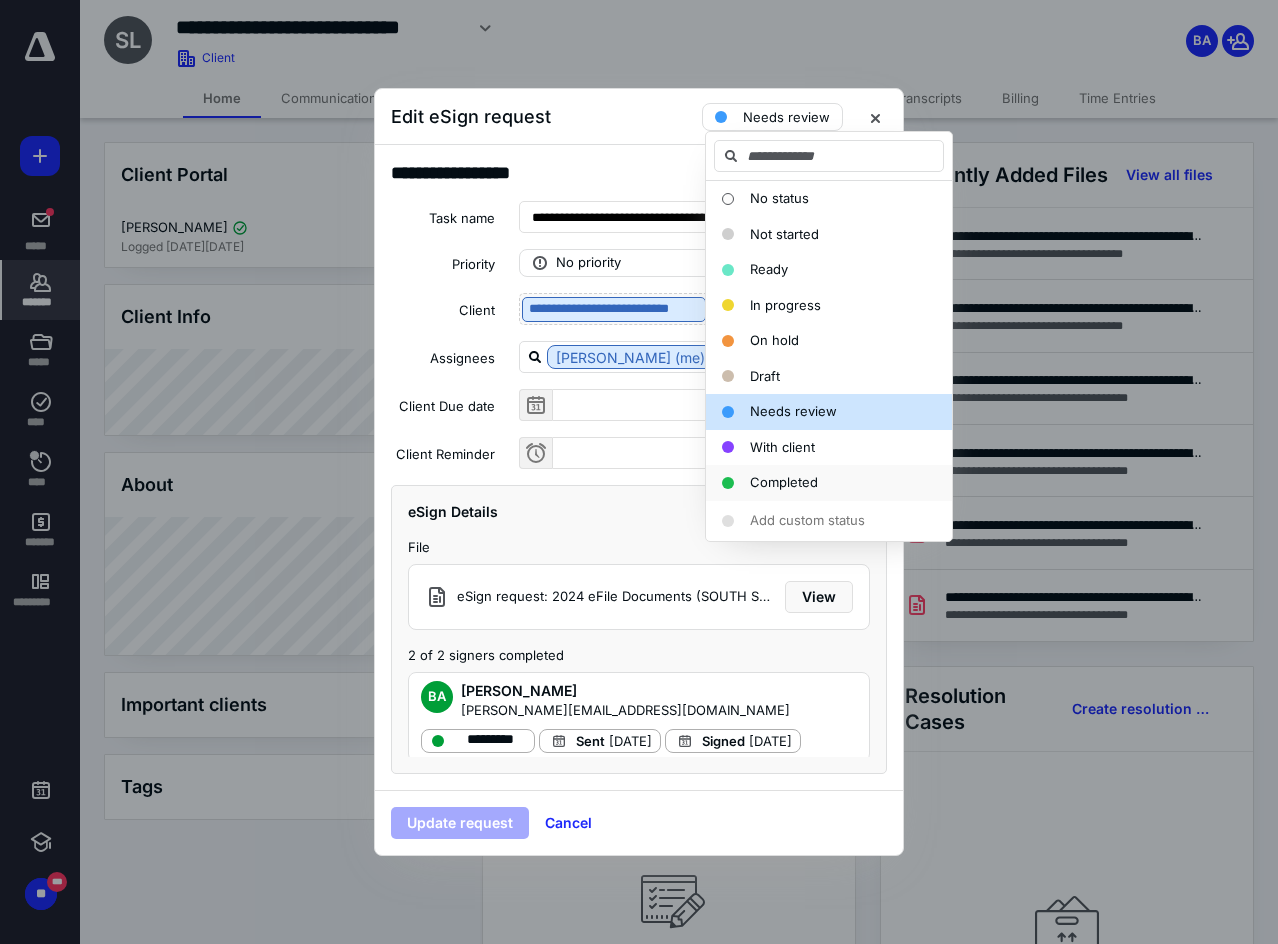click on "Completed" at bounding box center [817, 483] 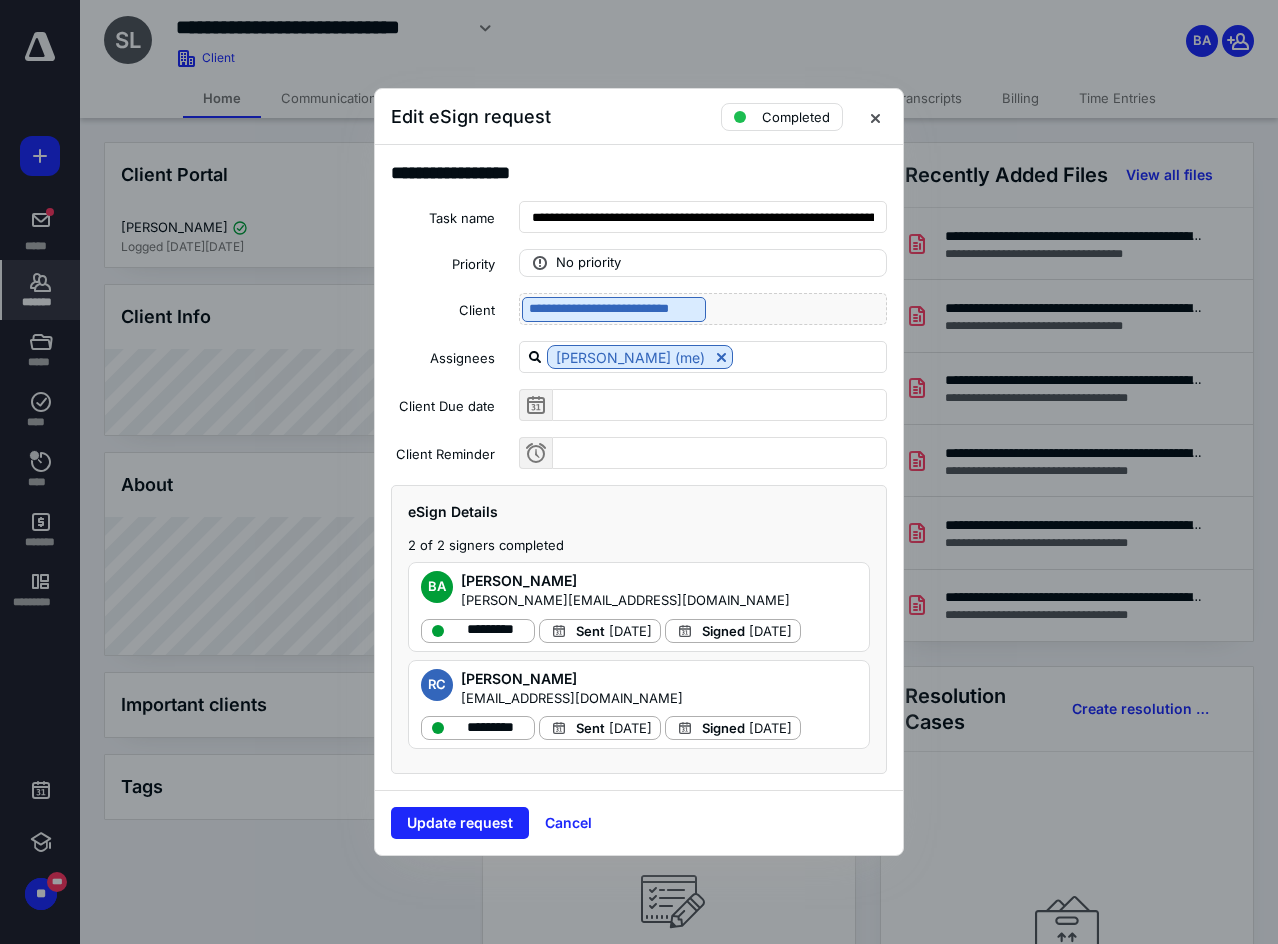 scroll, scrollTop: 125, scrollLeft: 0, axis: vertical 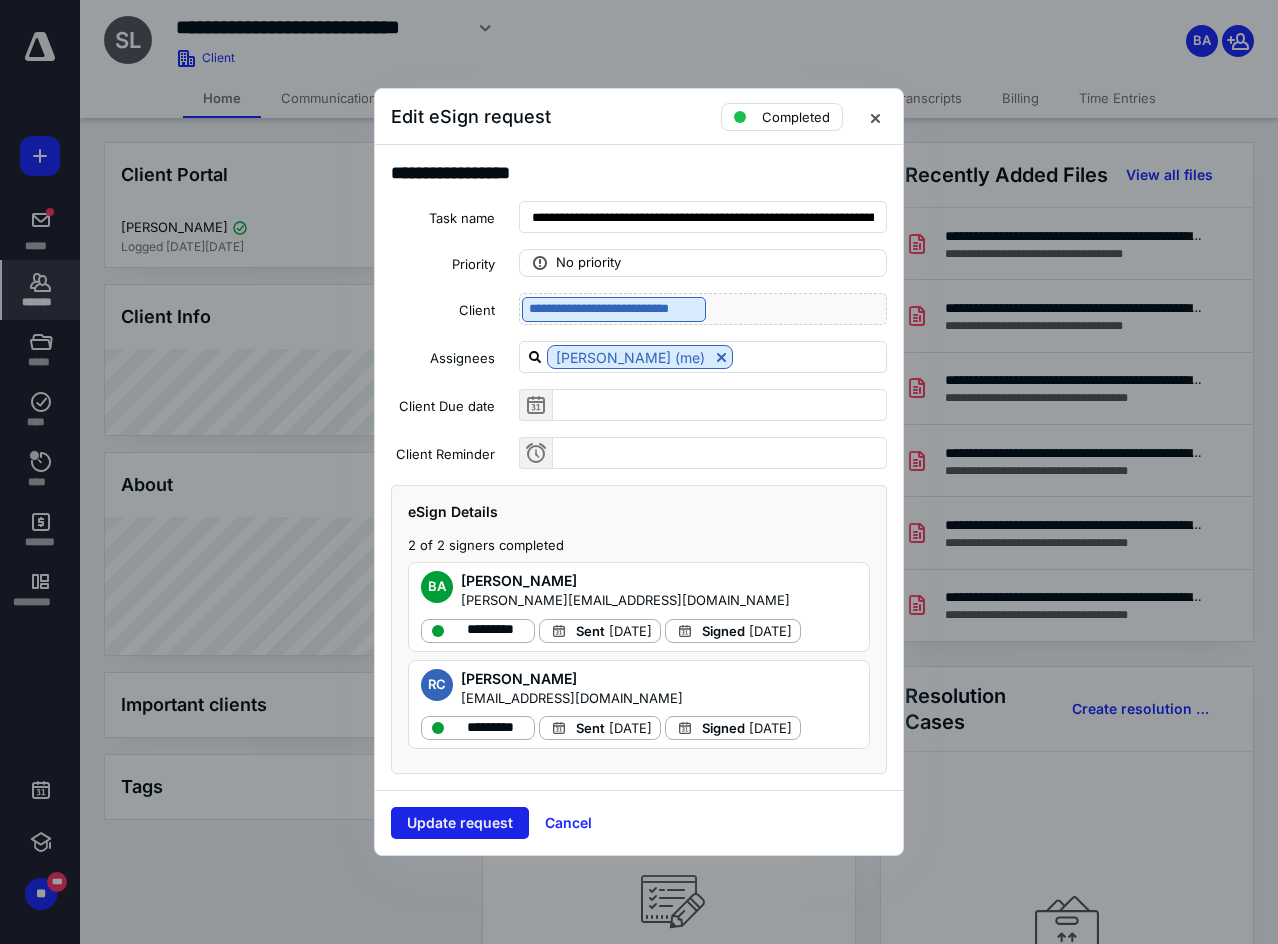 click on "Update request" at bounding box center (460, 823) 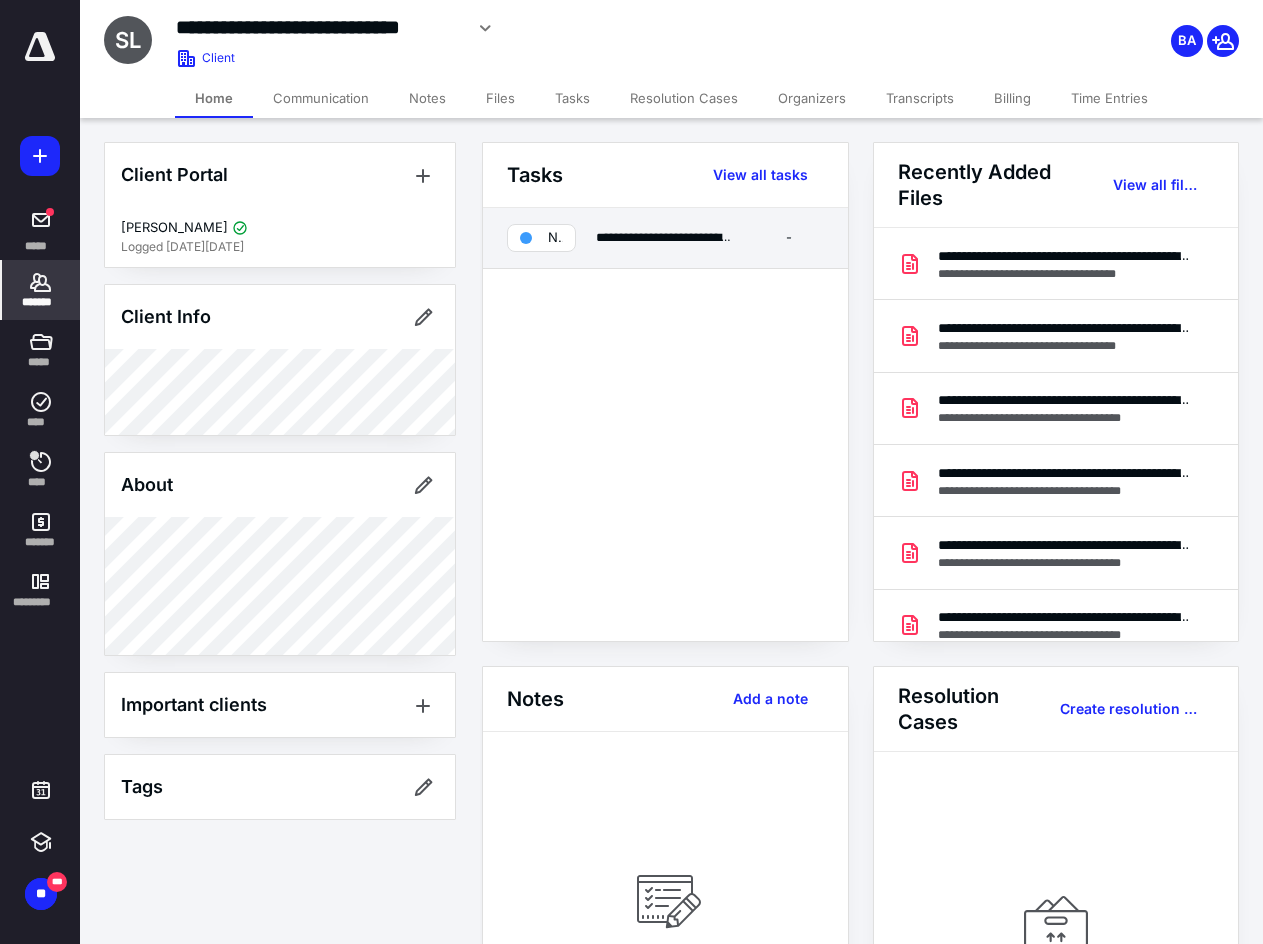 click on "**********" at bounding box center [665, 238] 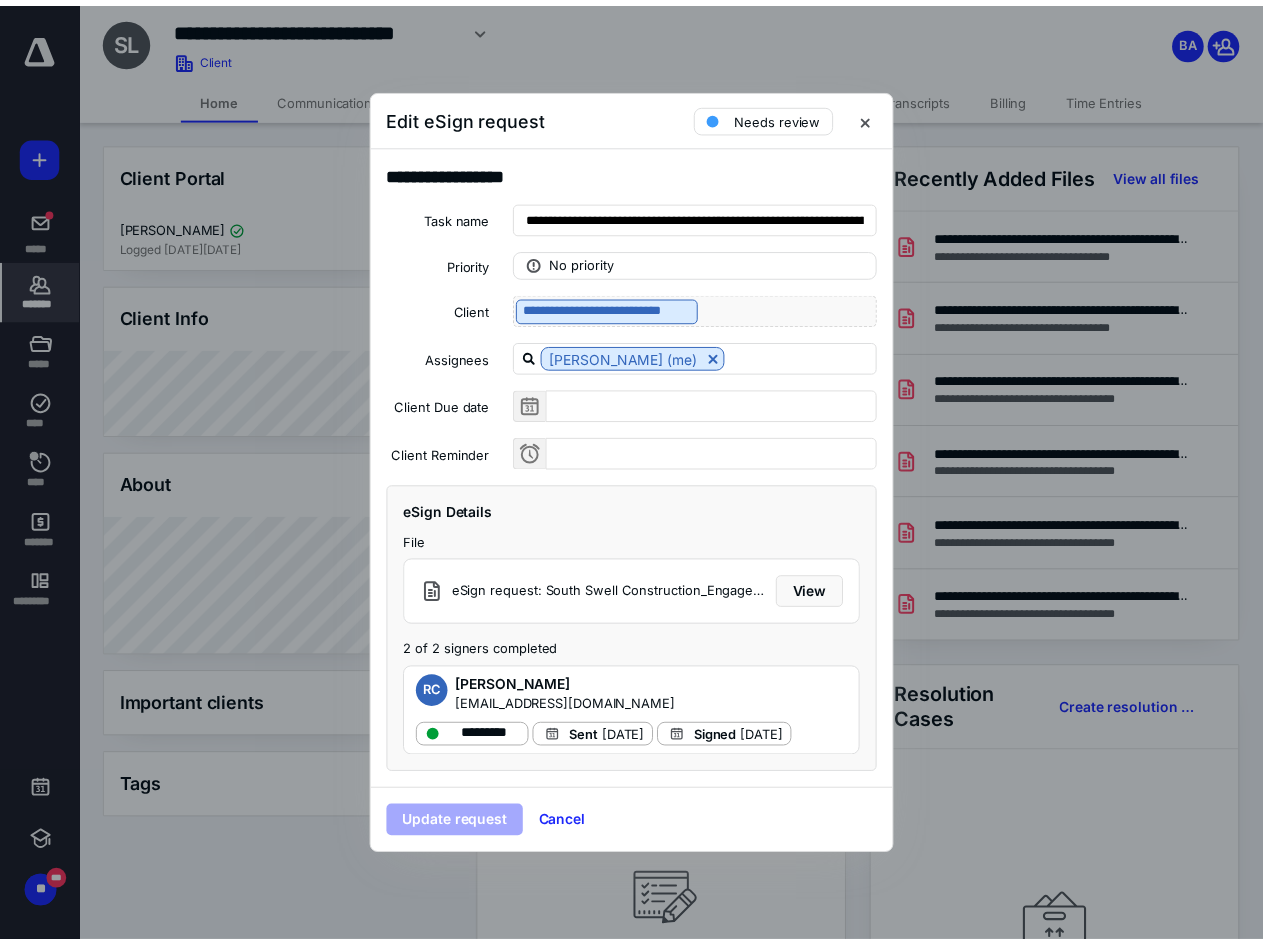 scroll, scrollTop: 0, scrollLeft: 0, axis: both 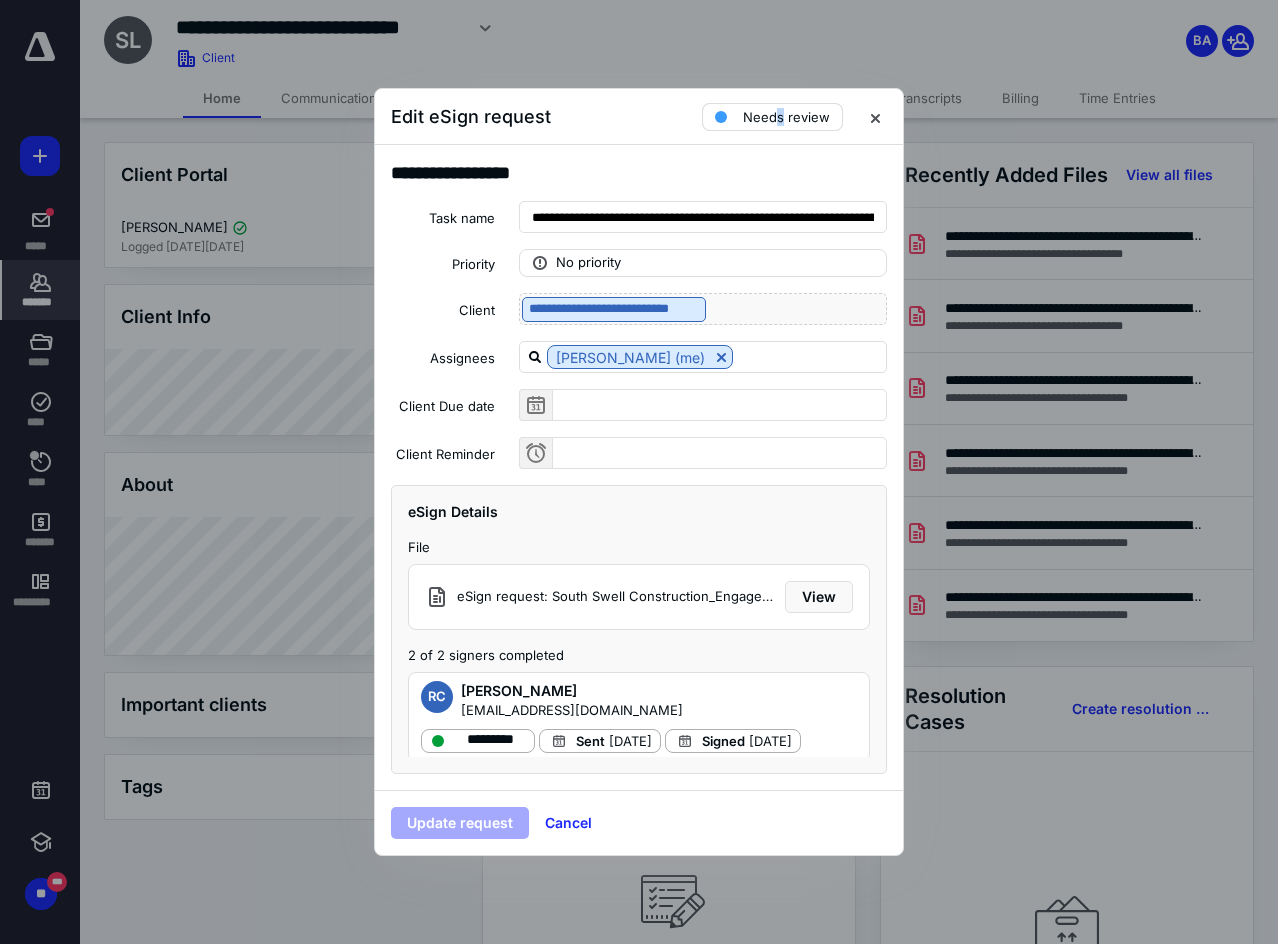 click on "Needs review" at bounding box center (772, 117) 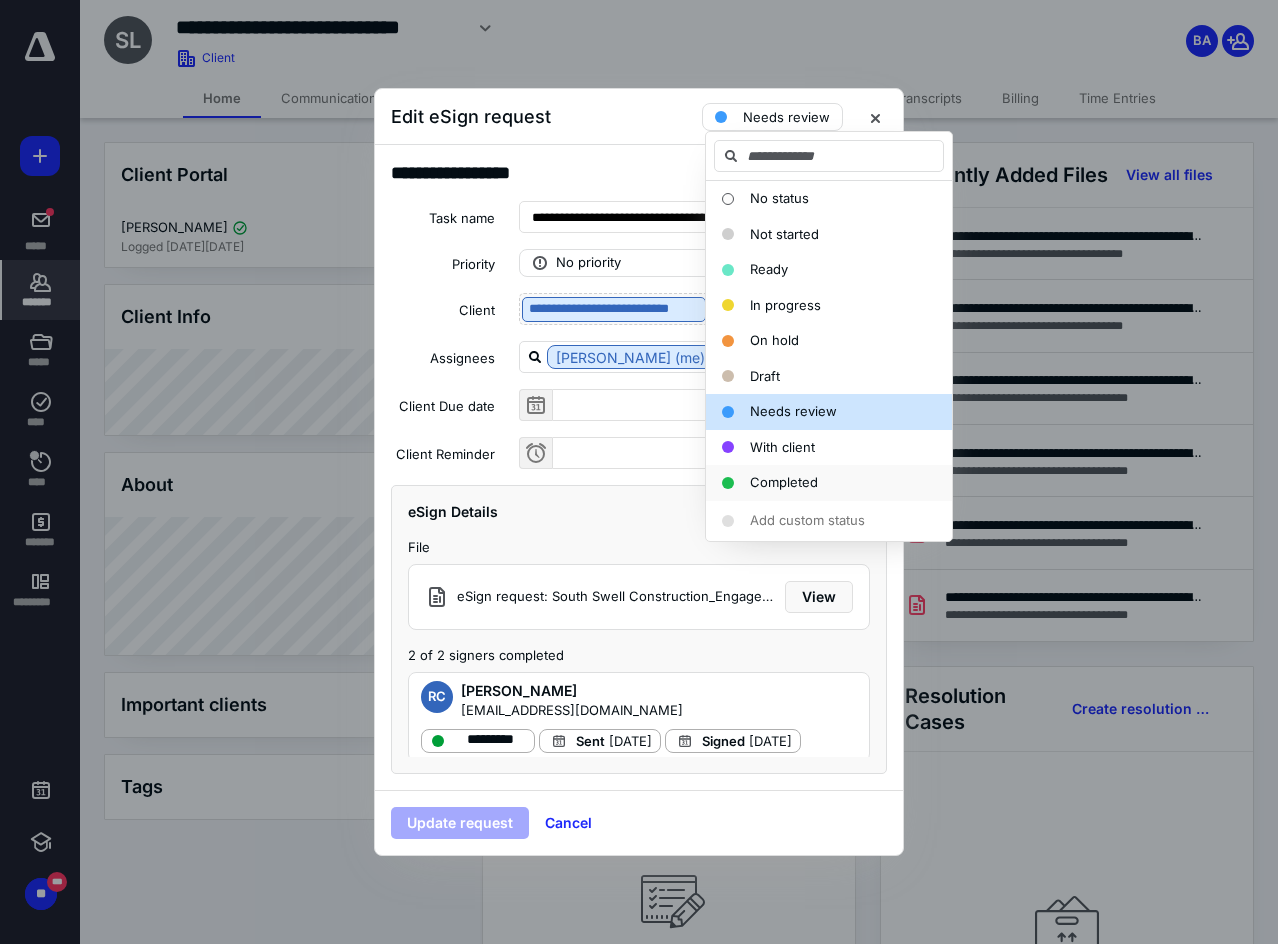 click on "Completed" at bounding box center [829, 483] 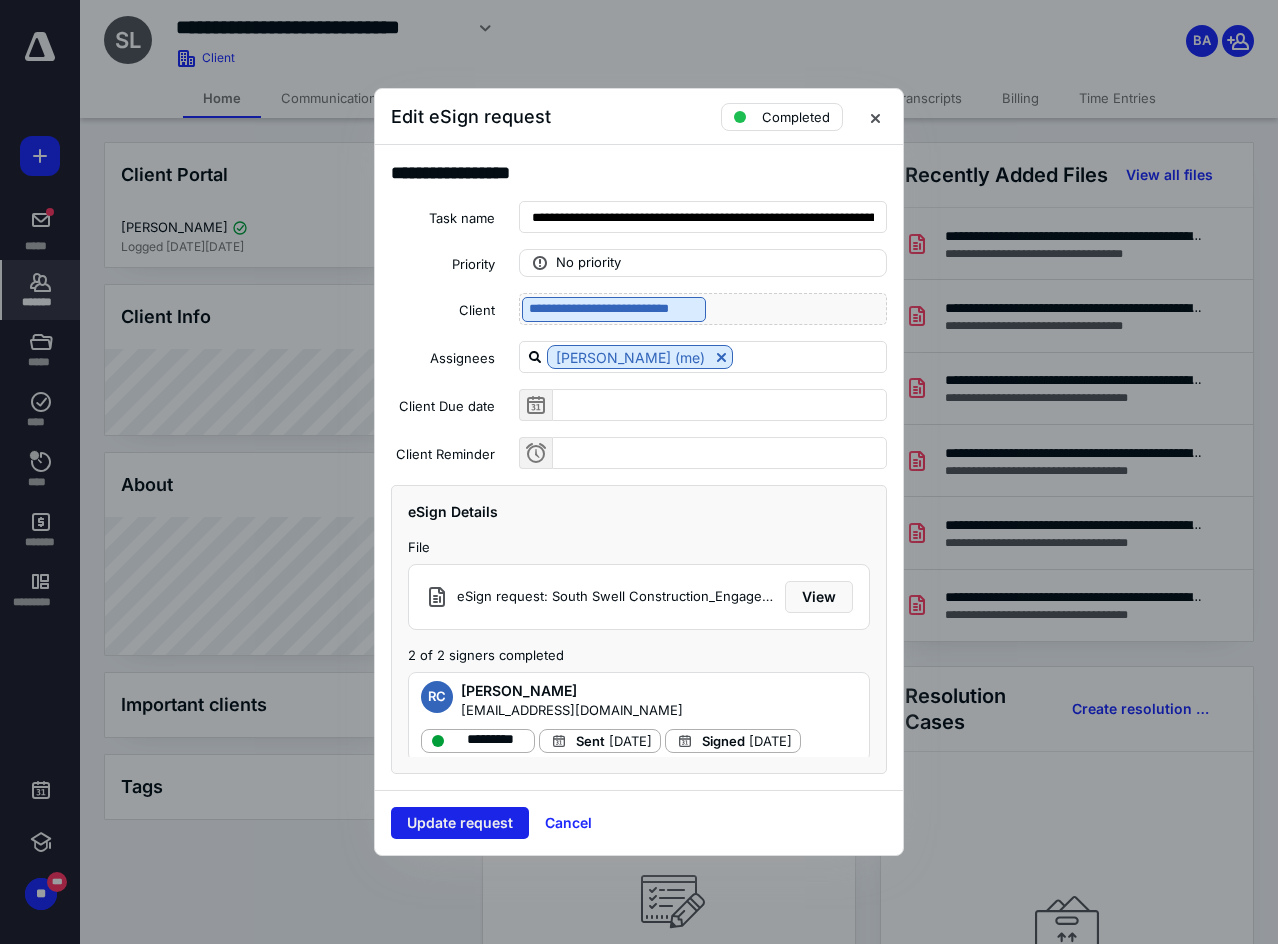 click on "Update request" at bounding box center [460, 823] 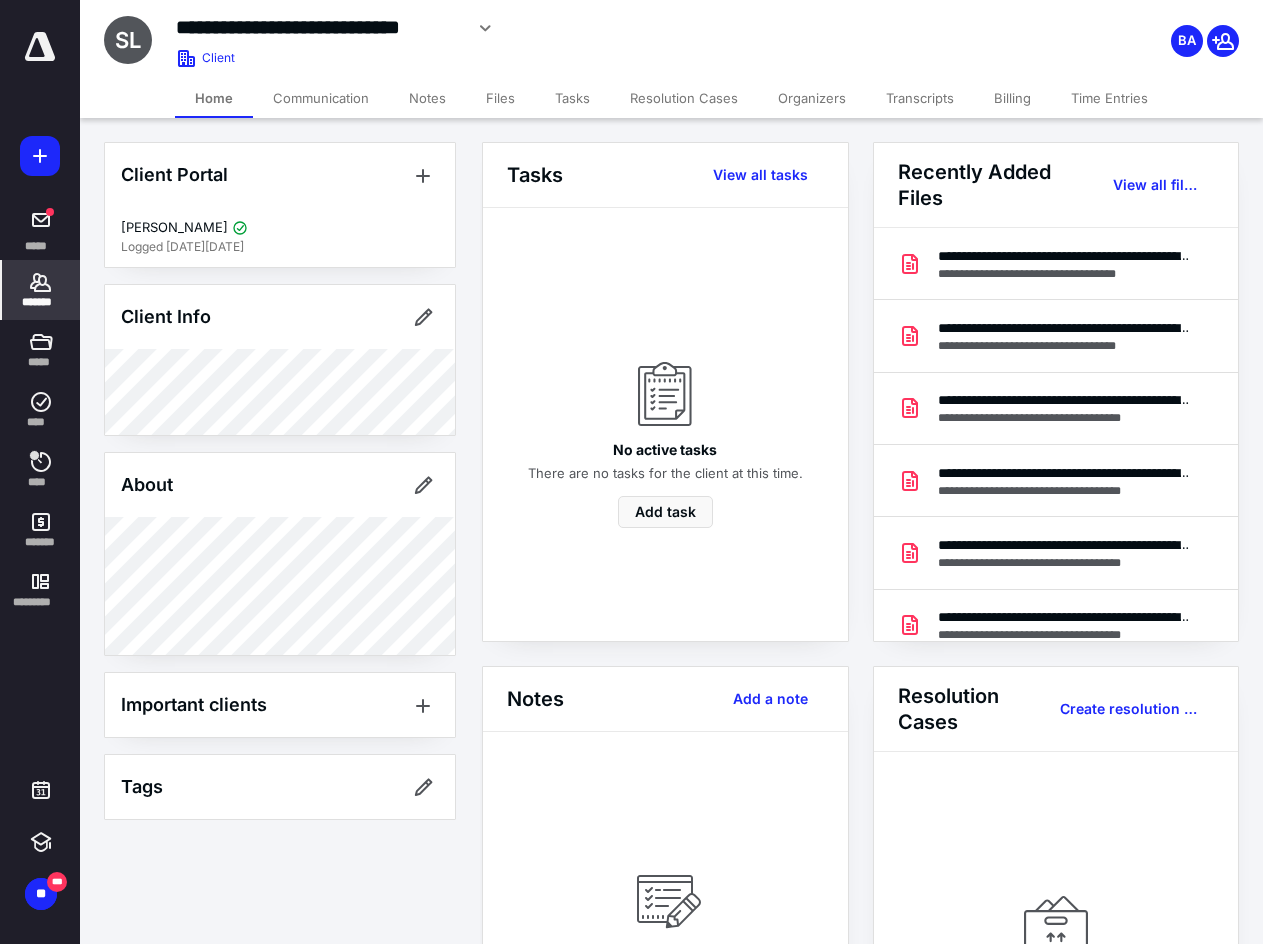 click on "Files" at bounding box center (500, 98) 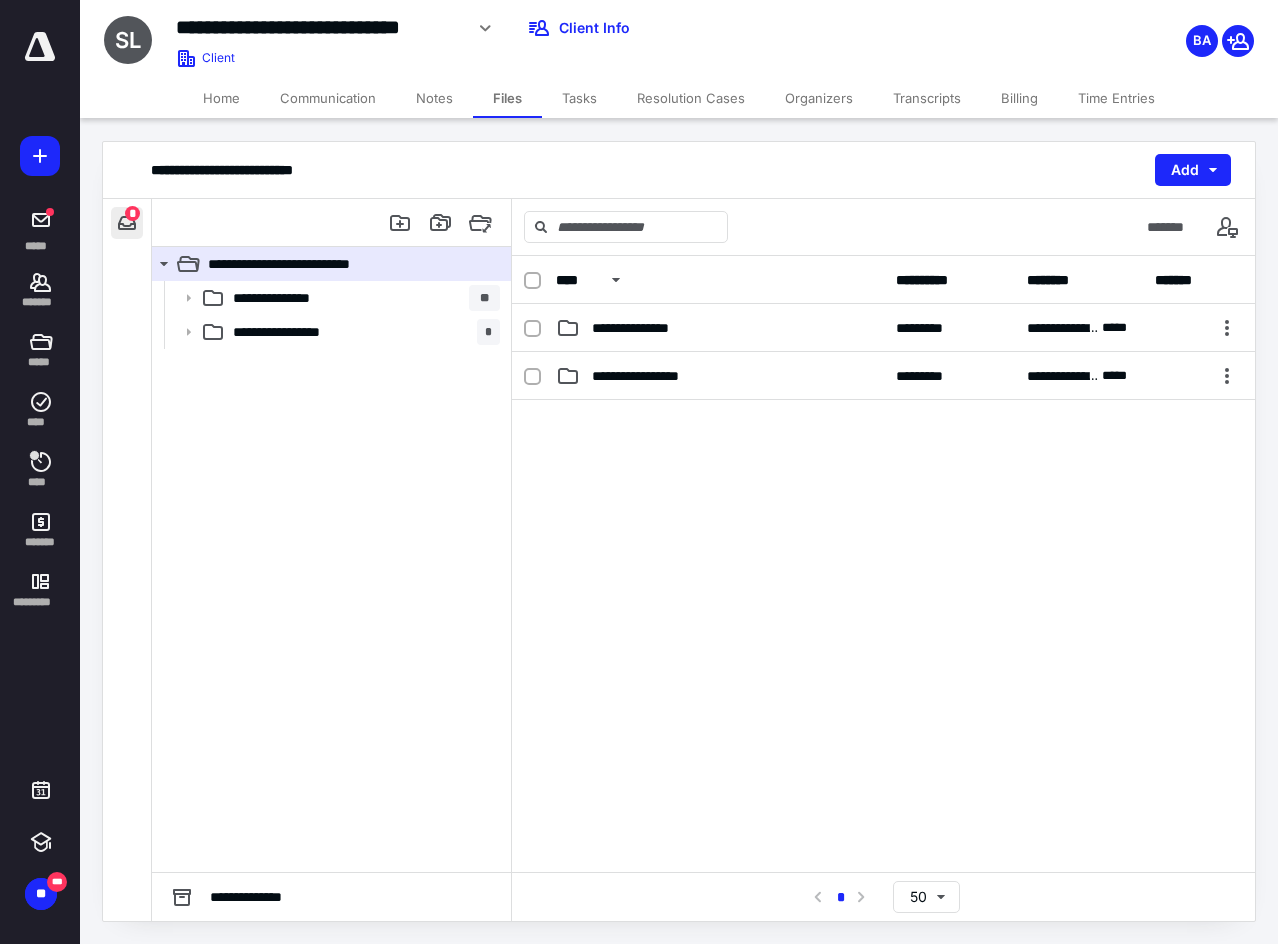 click at bounding box center (127, 223) 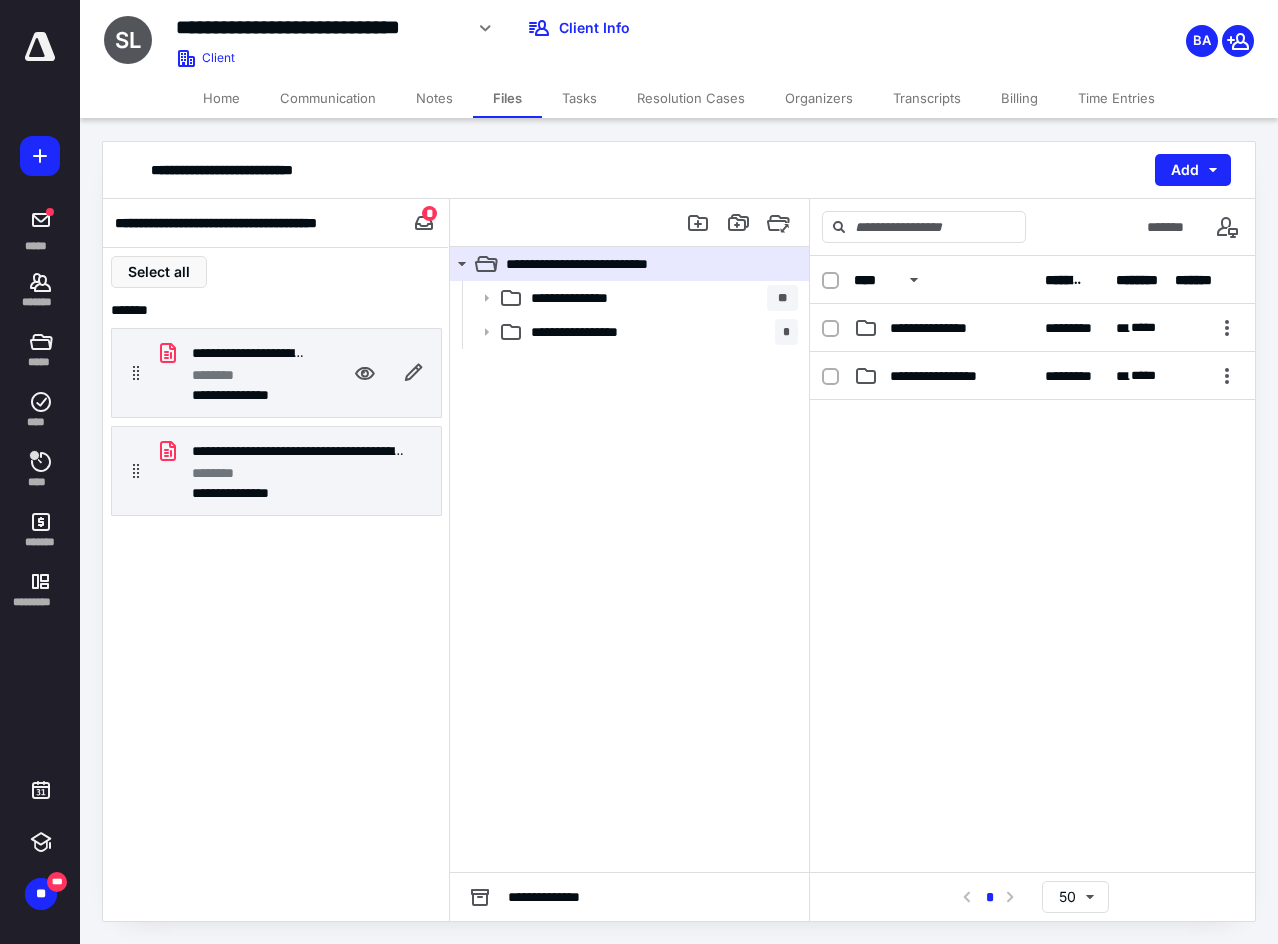 type 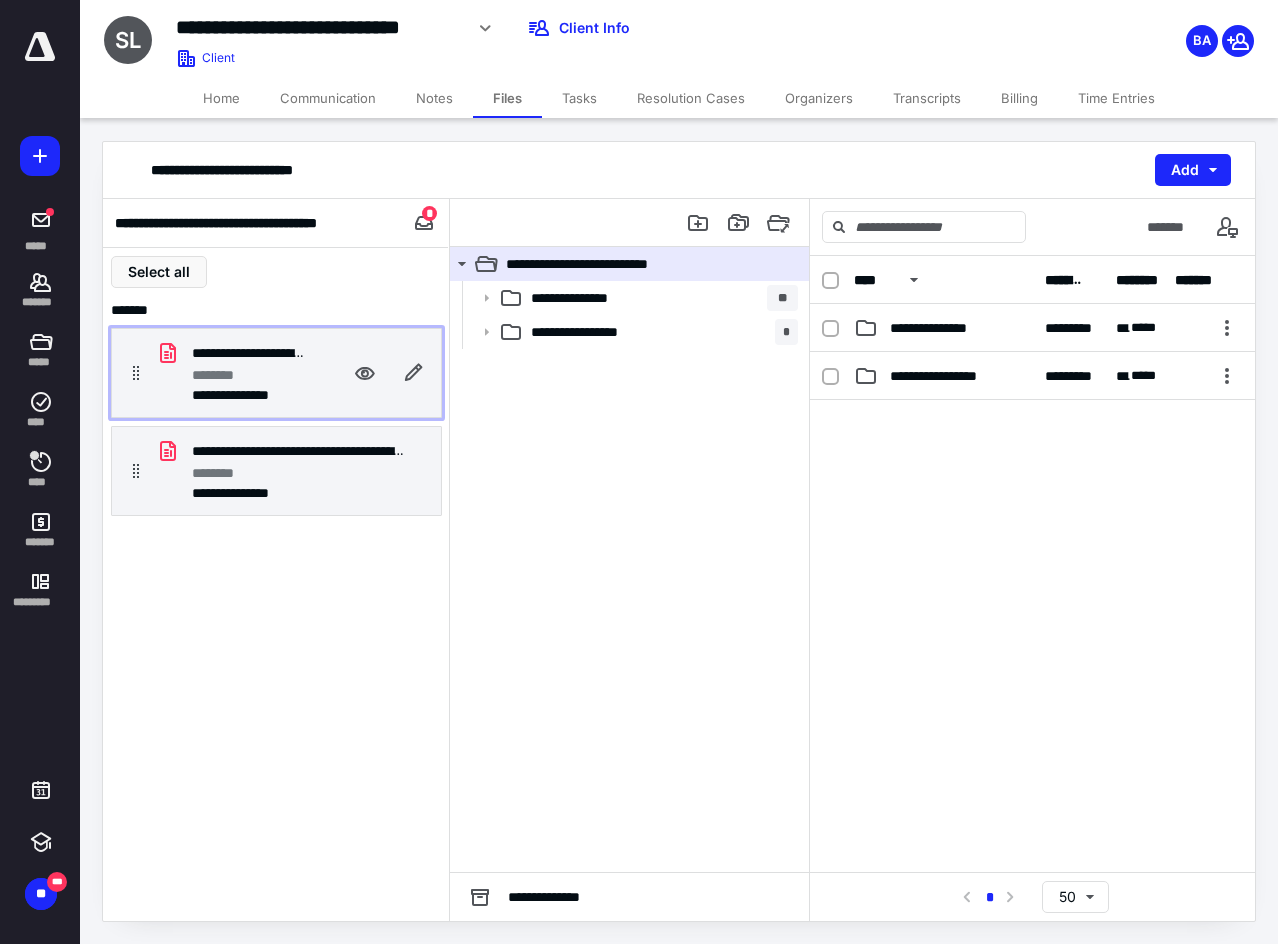 click on "**********" at bounding box center (276, 373) 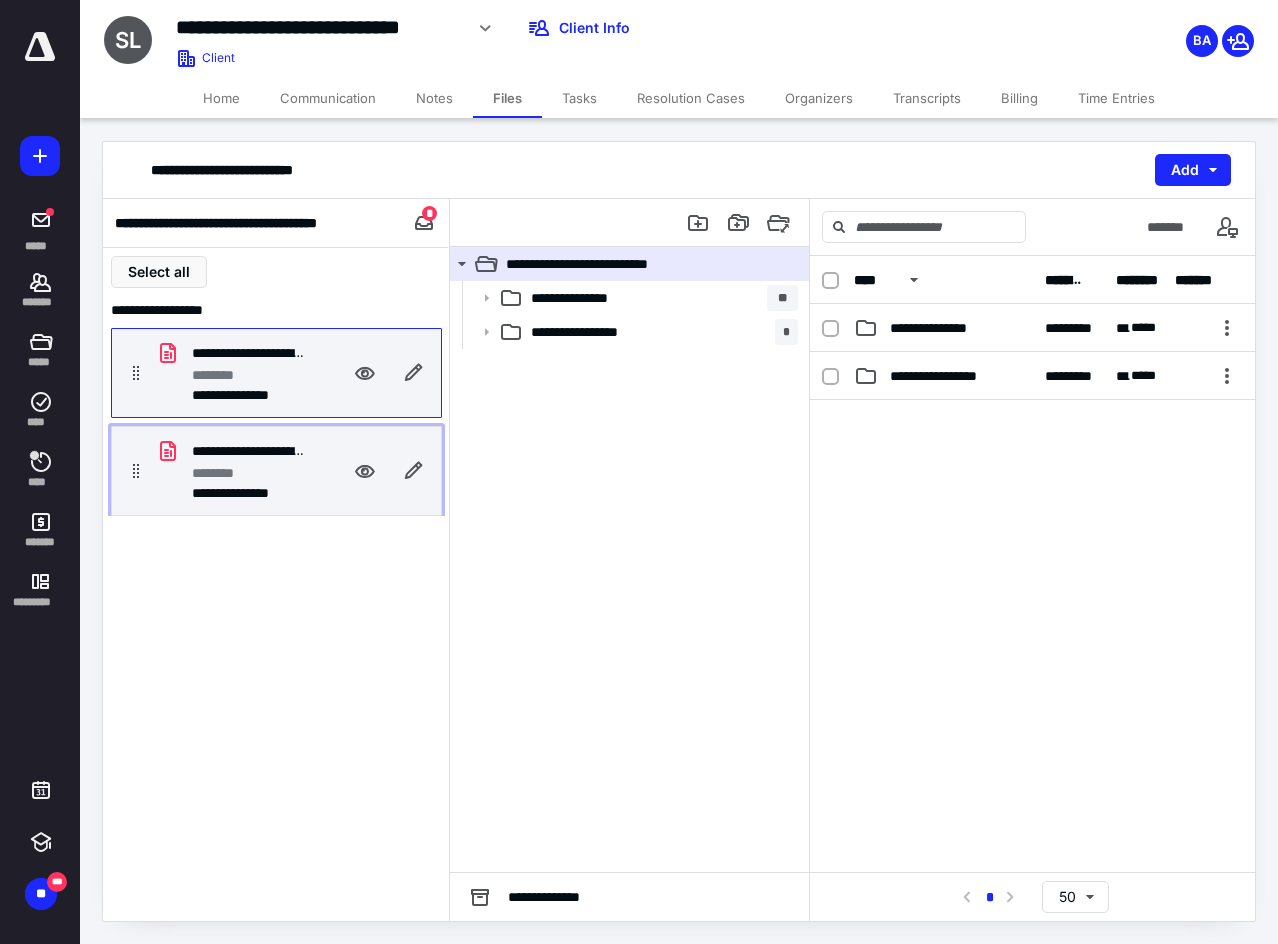 click on "********" at bounding box center [248, 473] 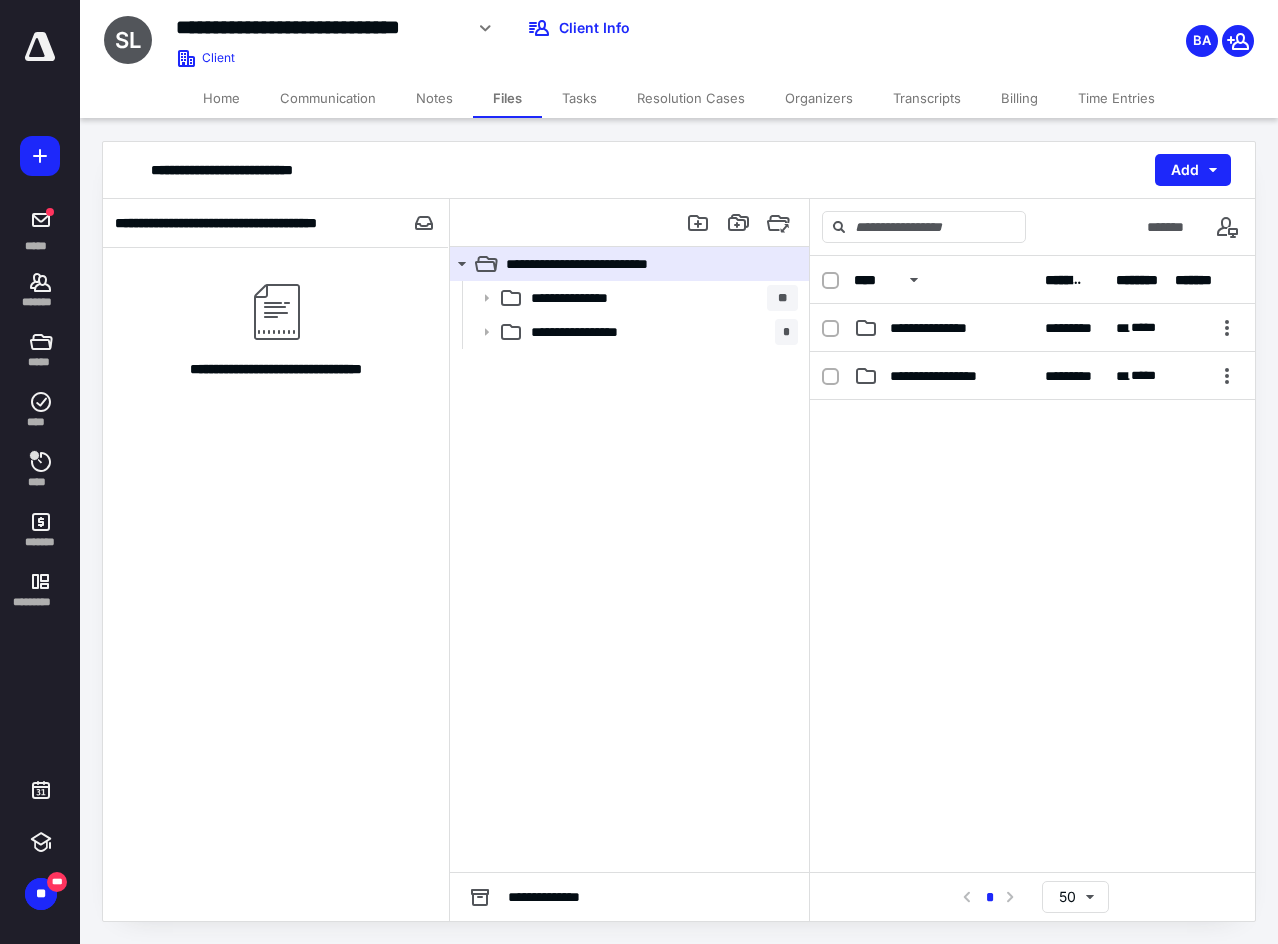 click on "Organizers" at bounding box center (819, 98) 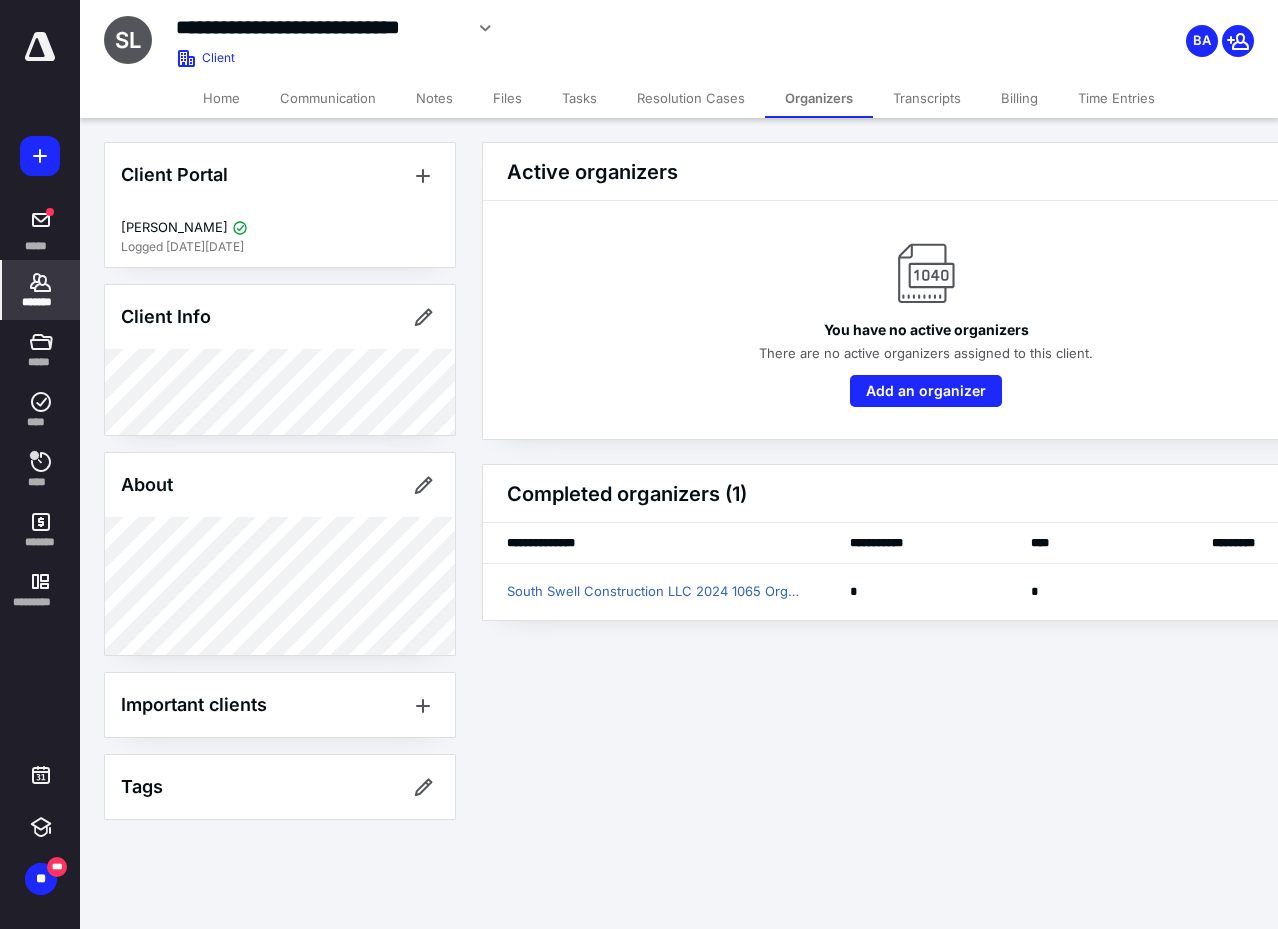 click on "*******" at bounding box center [41, 302] 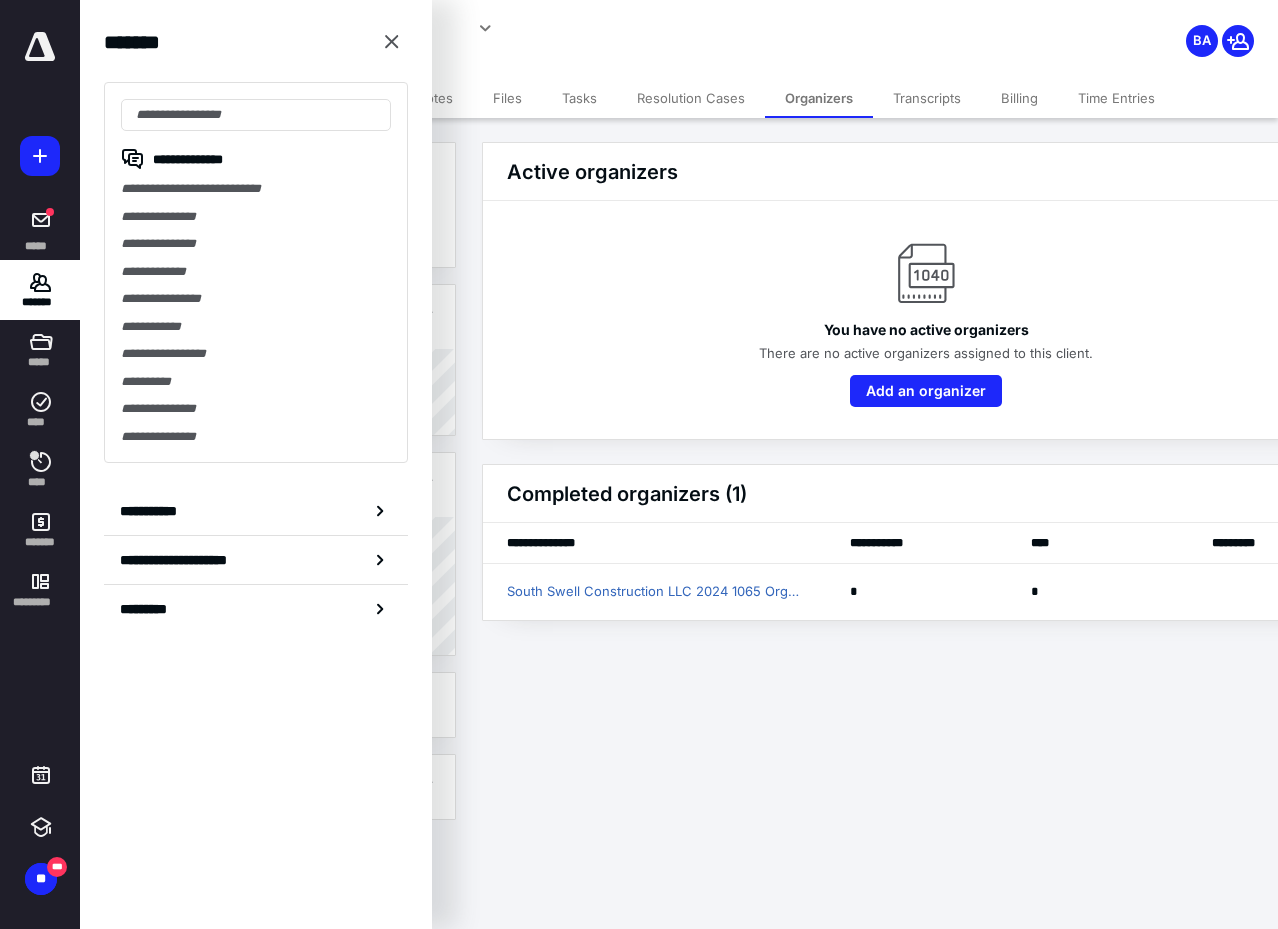 click on "**********" at bounding box center (256, 272) 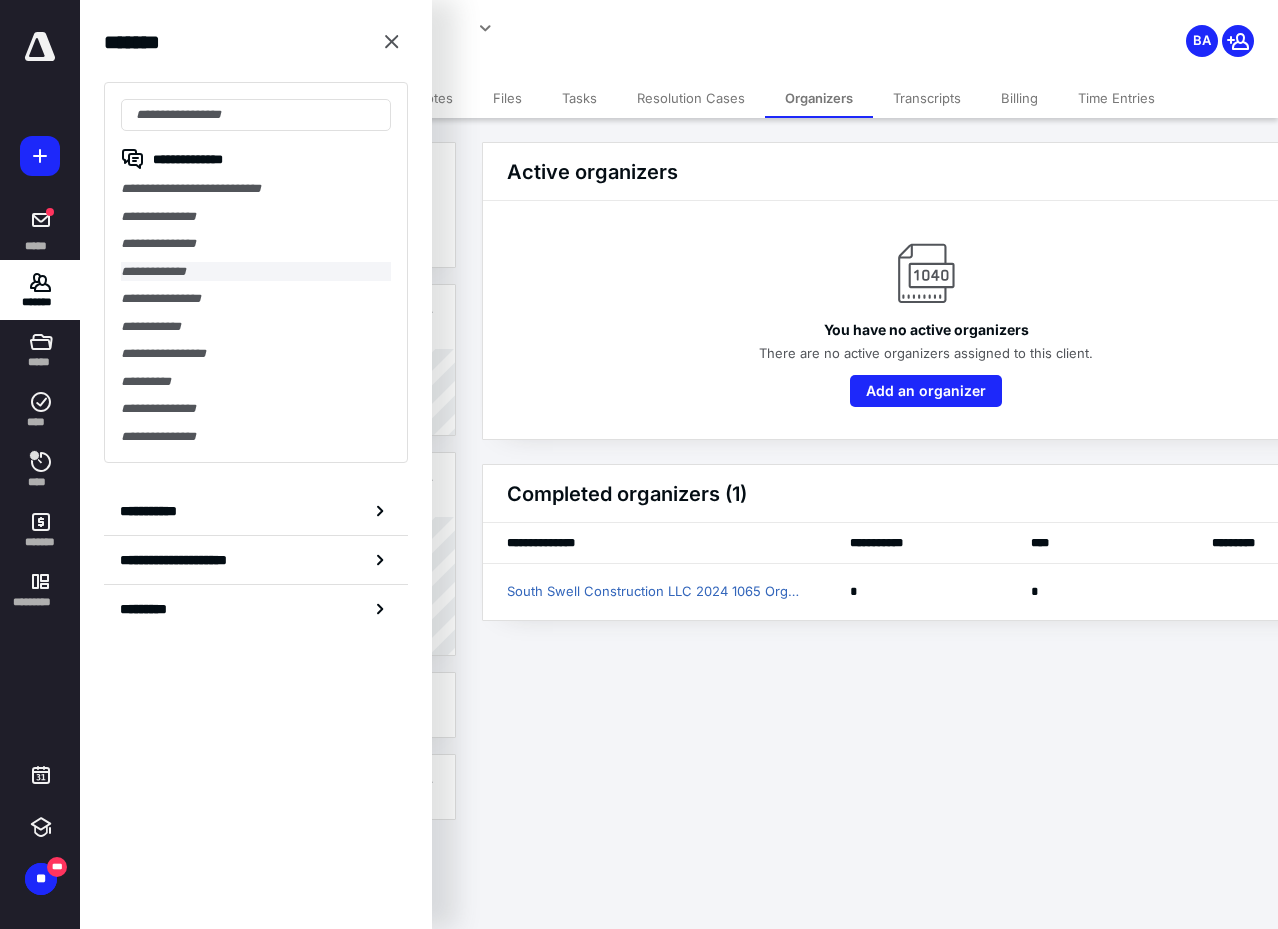 click on "**********" at bounding box center [256, 272] 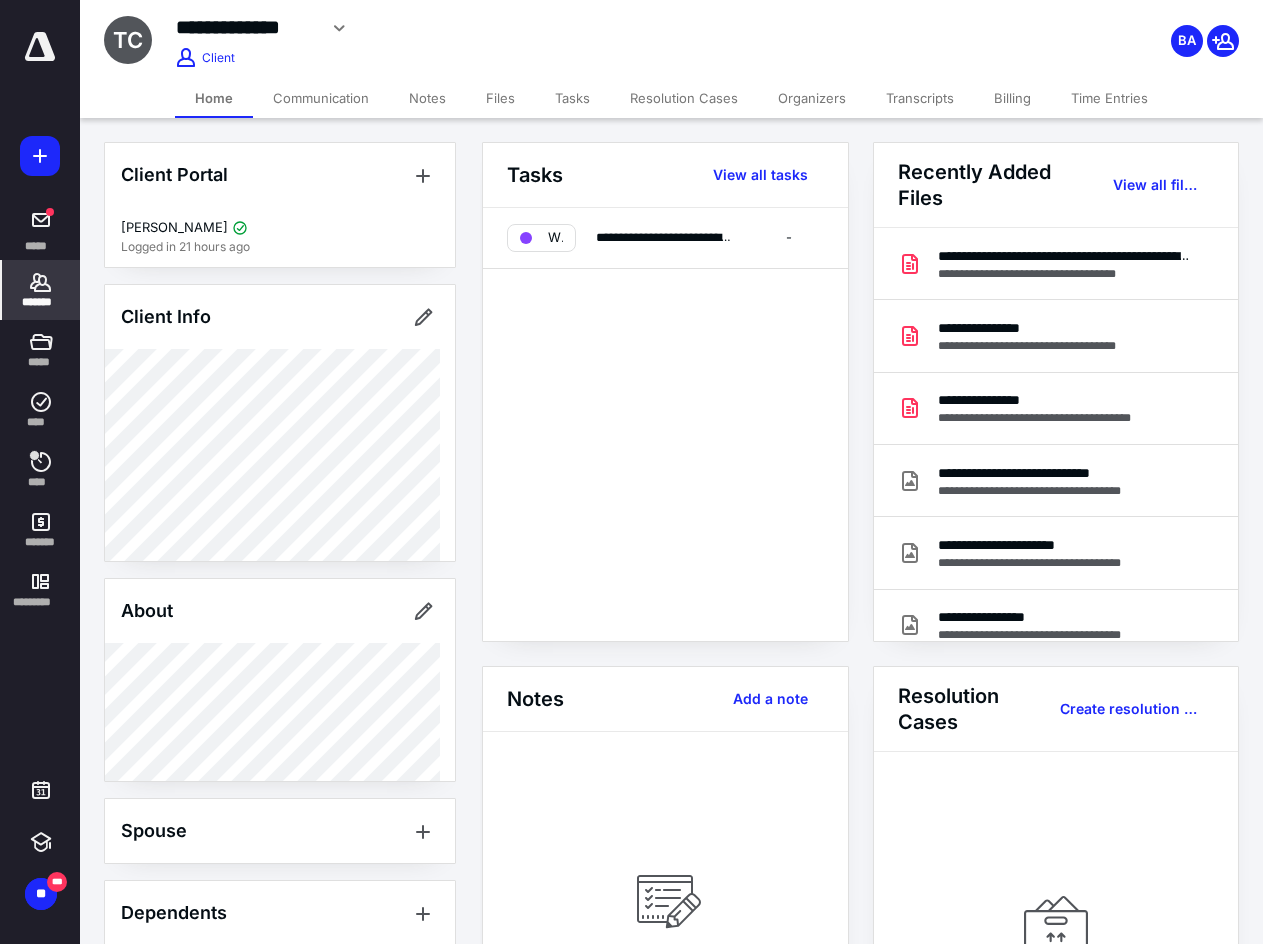 click on "Organizers" at bounding box center (812, 98) 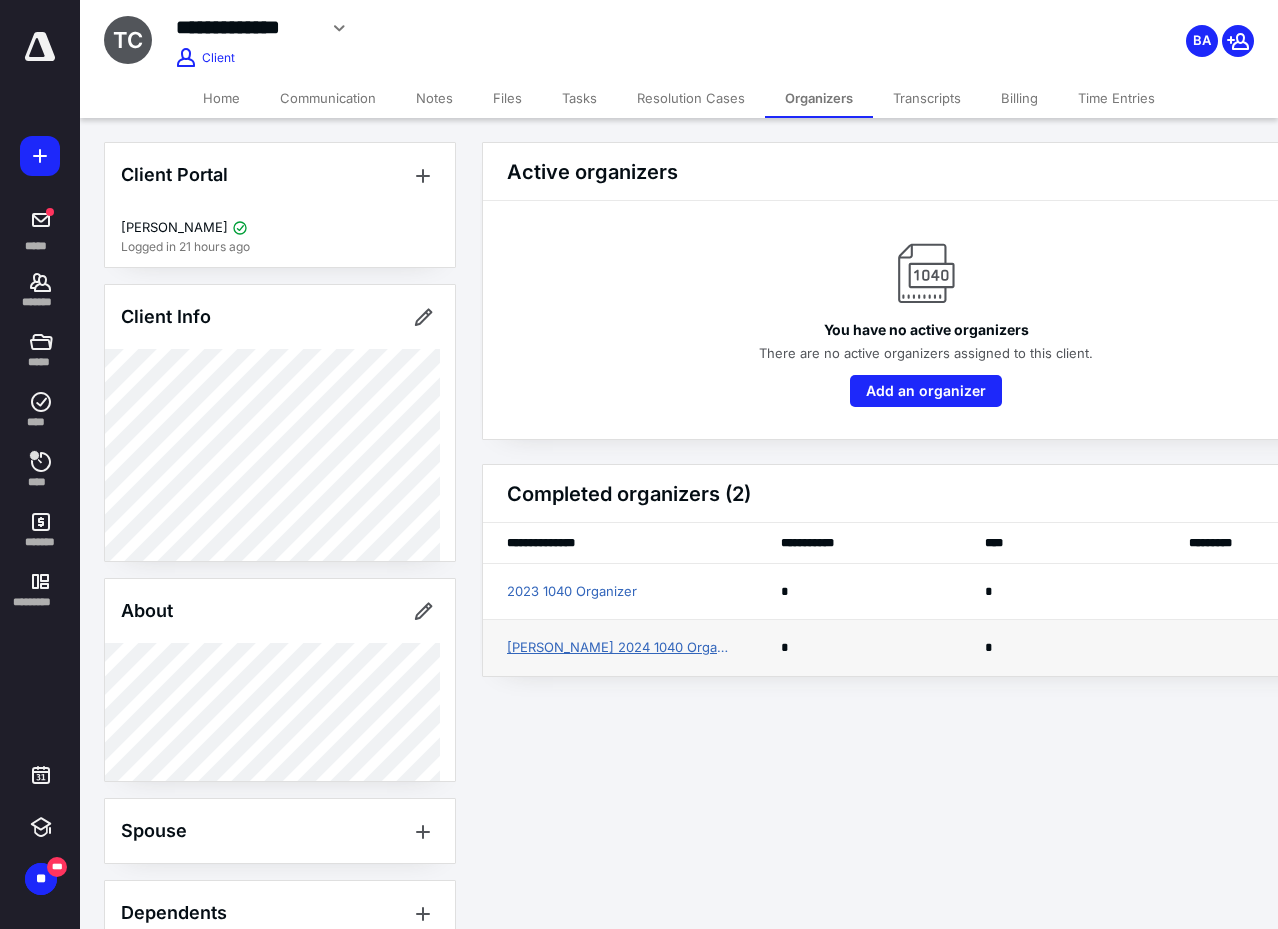 click on "[PERSON_NAME] 2024 1040 Organizer" at bounding box center (620, 648) 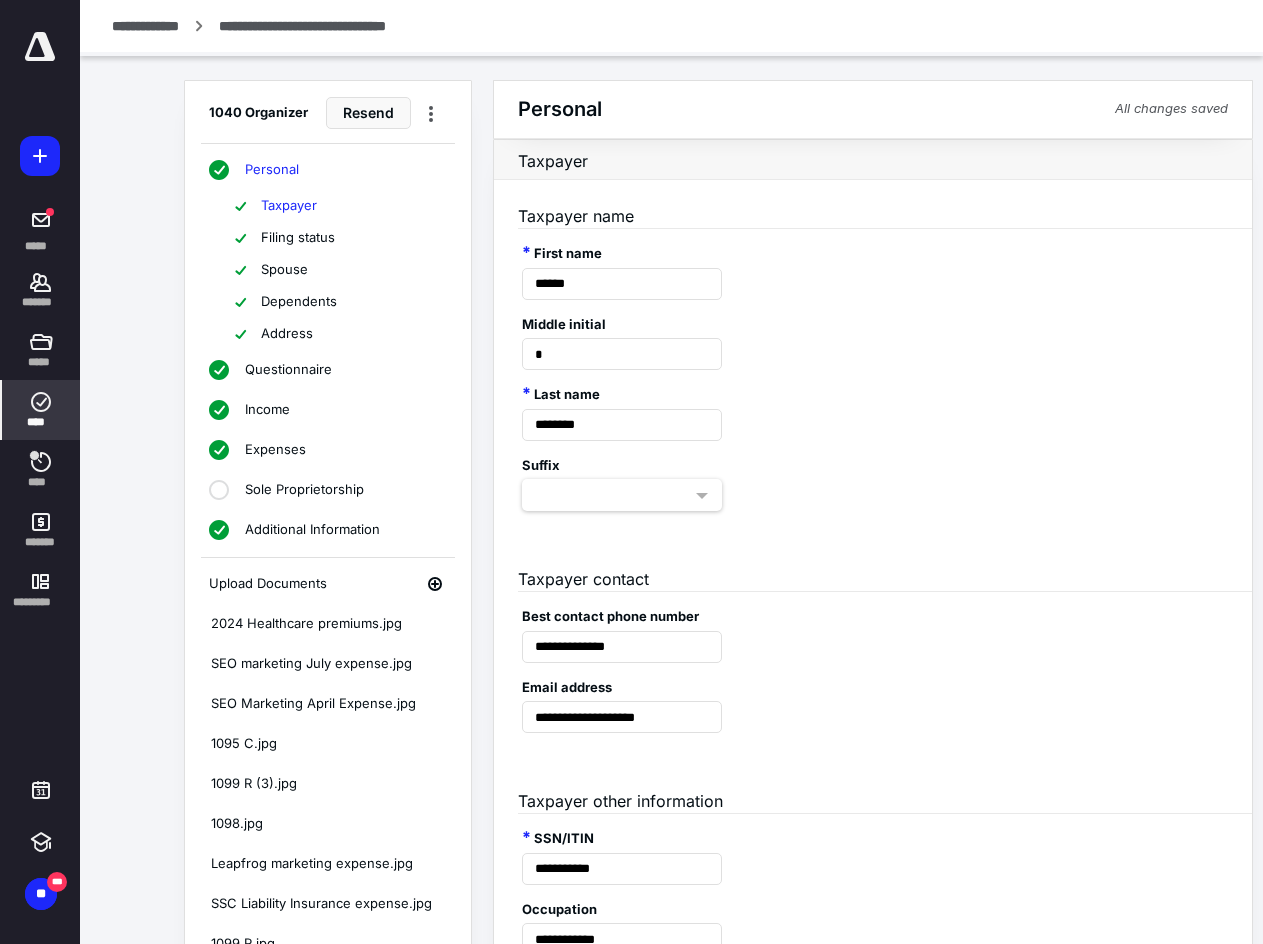 click on "Expenses" at bounding box center (275, 450) 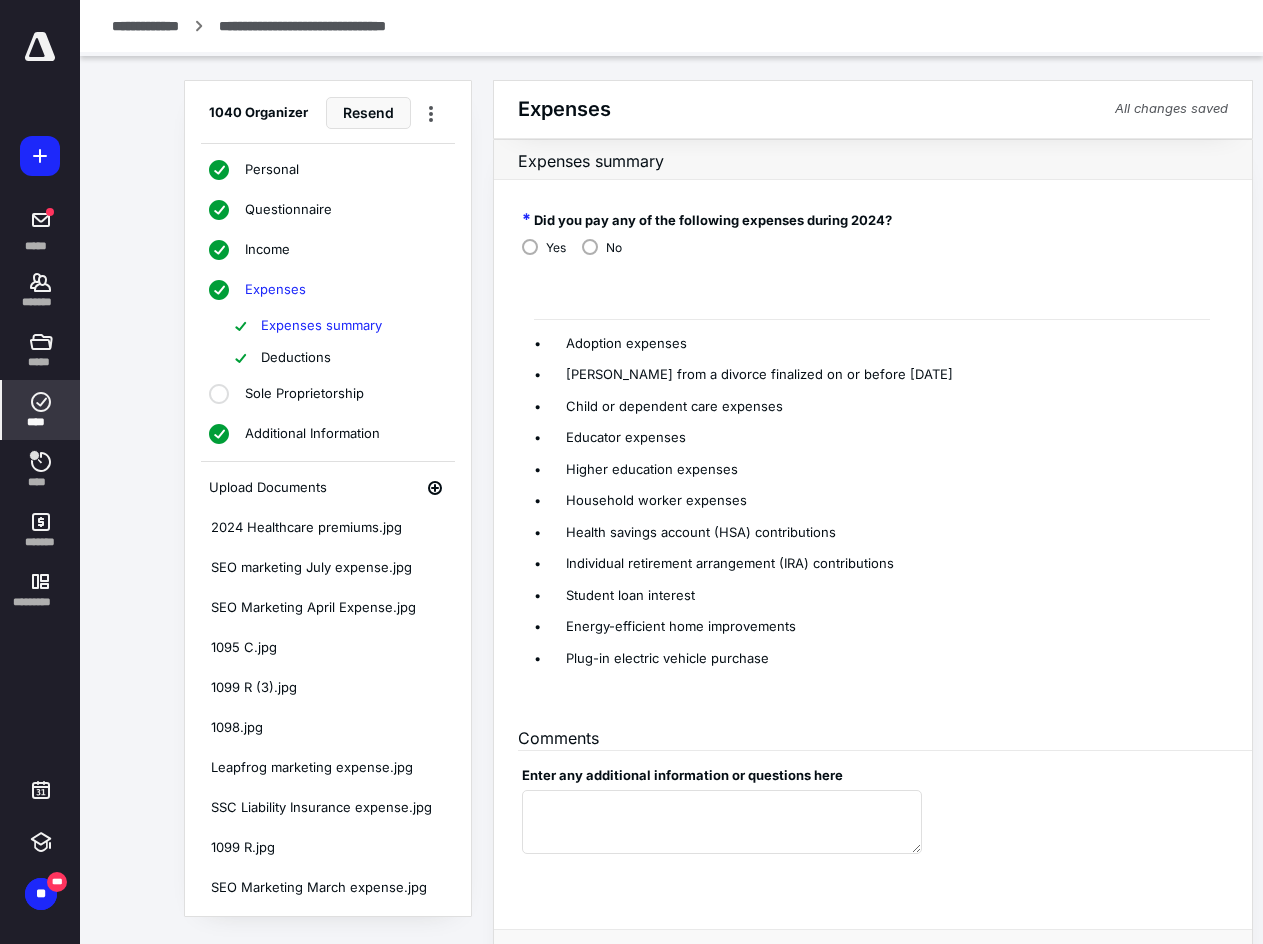 click on "Sole Proprietorship" at bounding box center (304, 394) 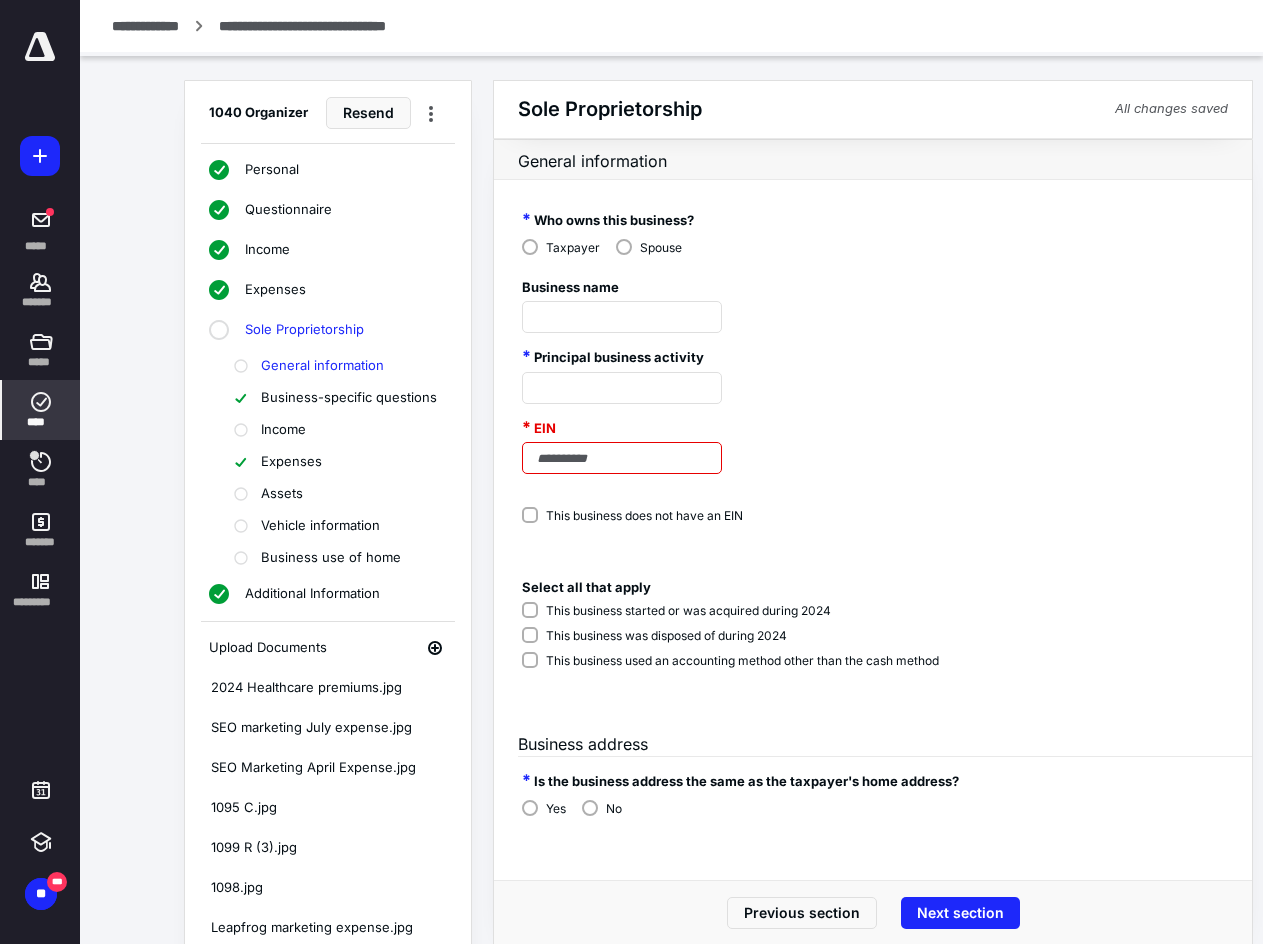 click on "Expenses" at bounding box center [291, 462] 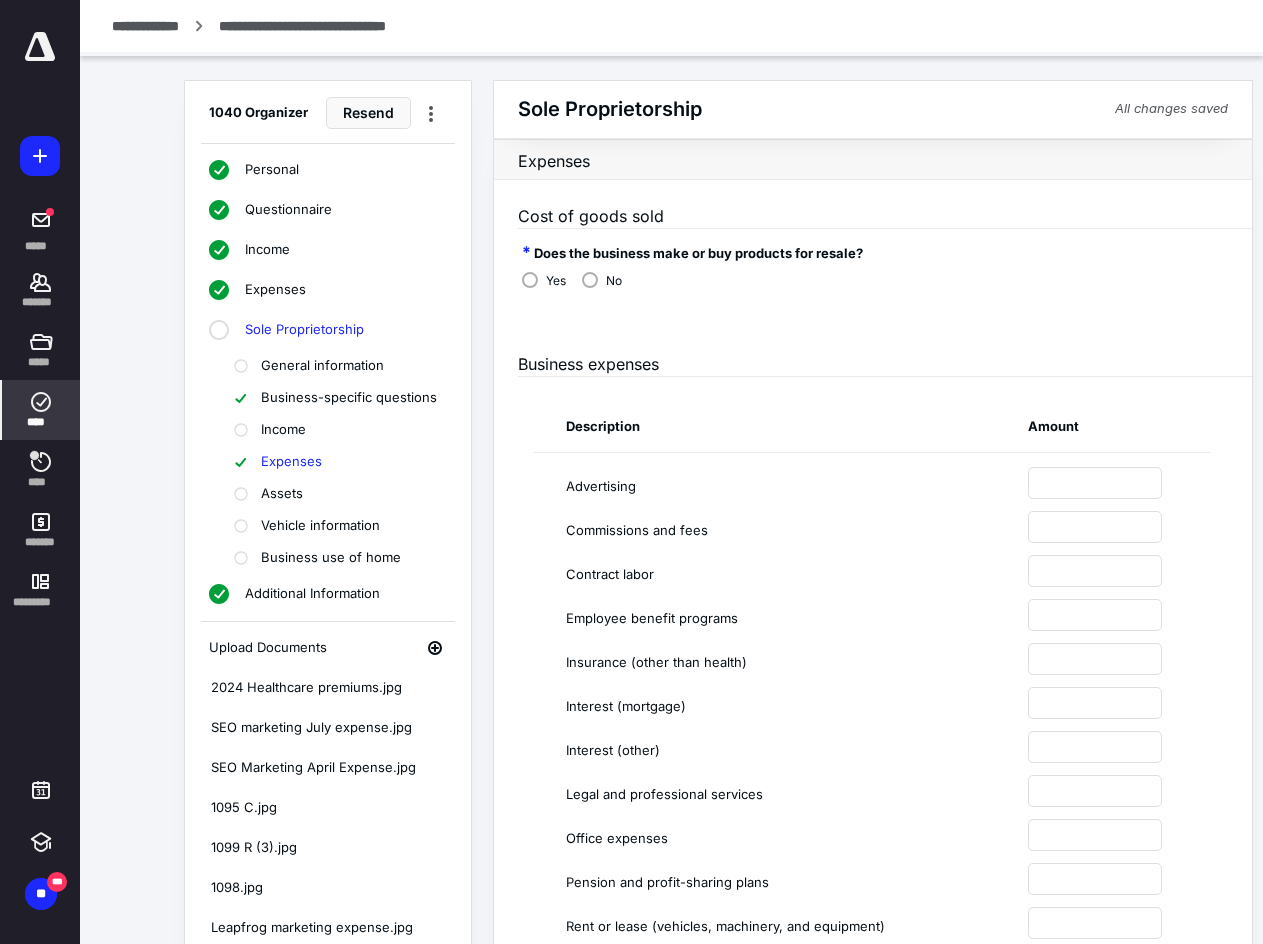 click on "Business-specific questions" at bounding box center [349, 398] 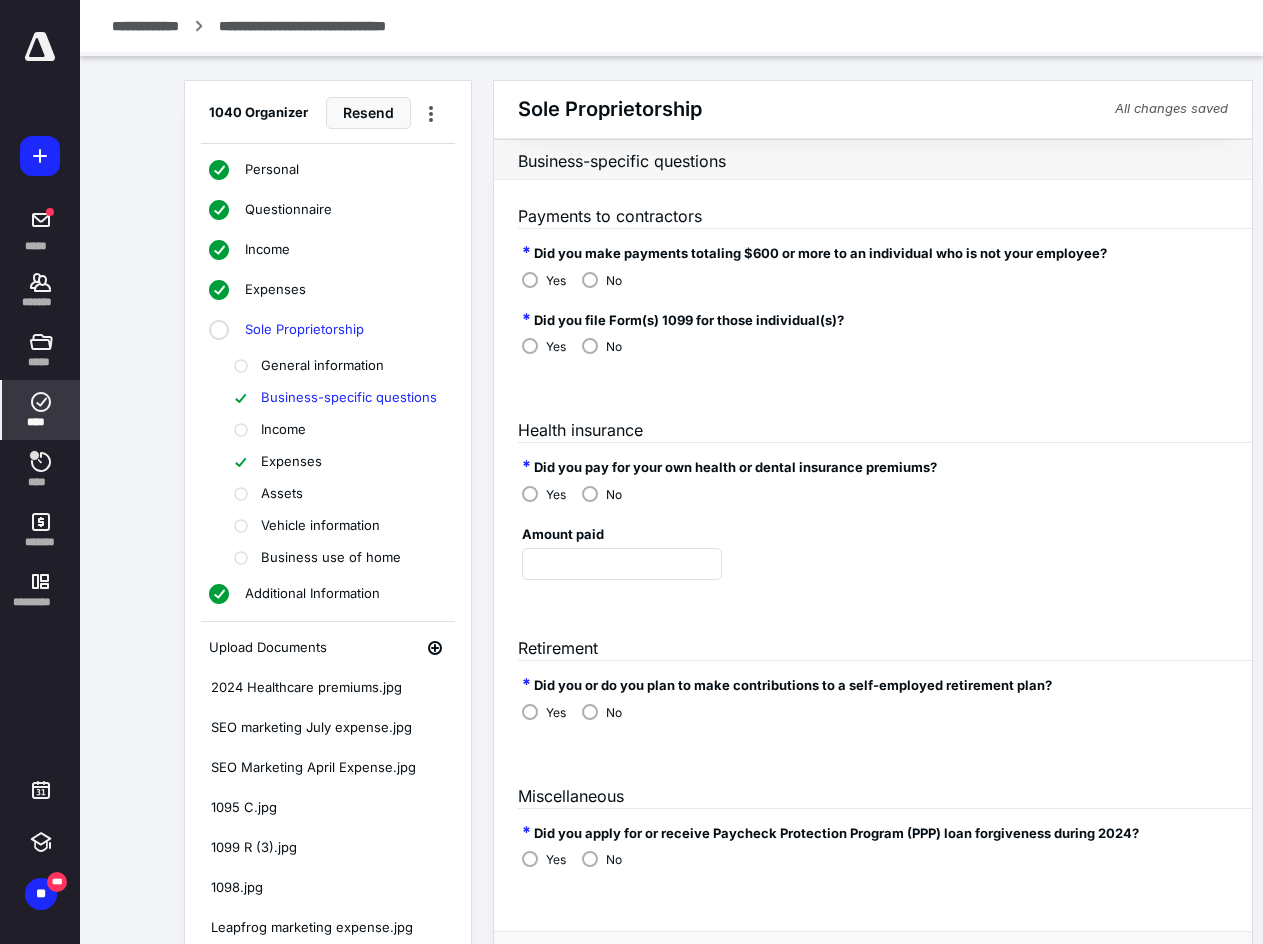click on "Expenses" at bounding box center [275, 290] 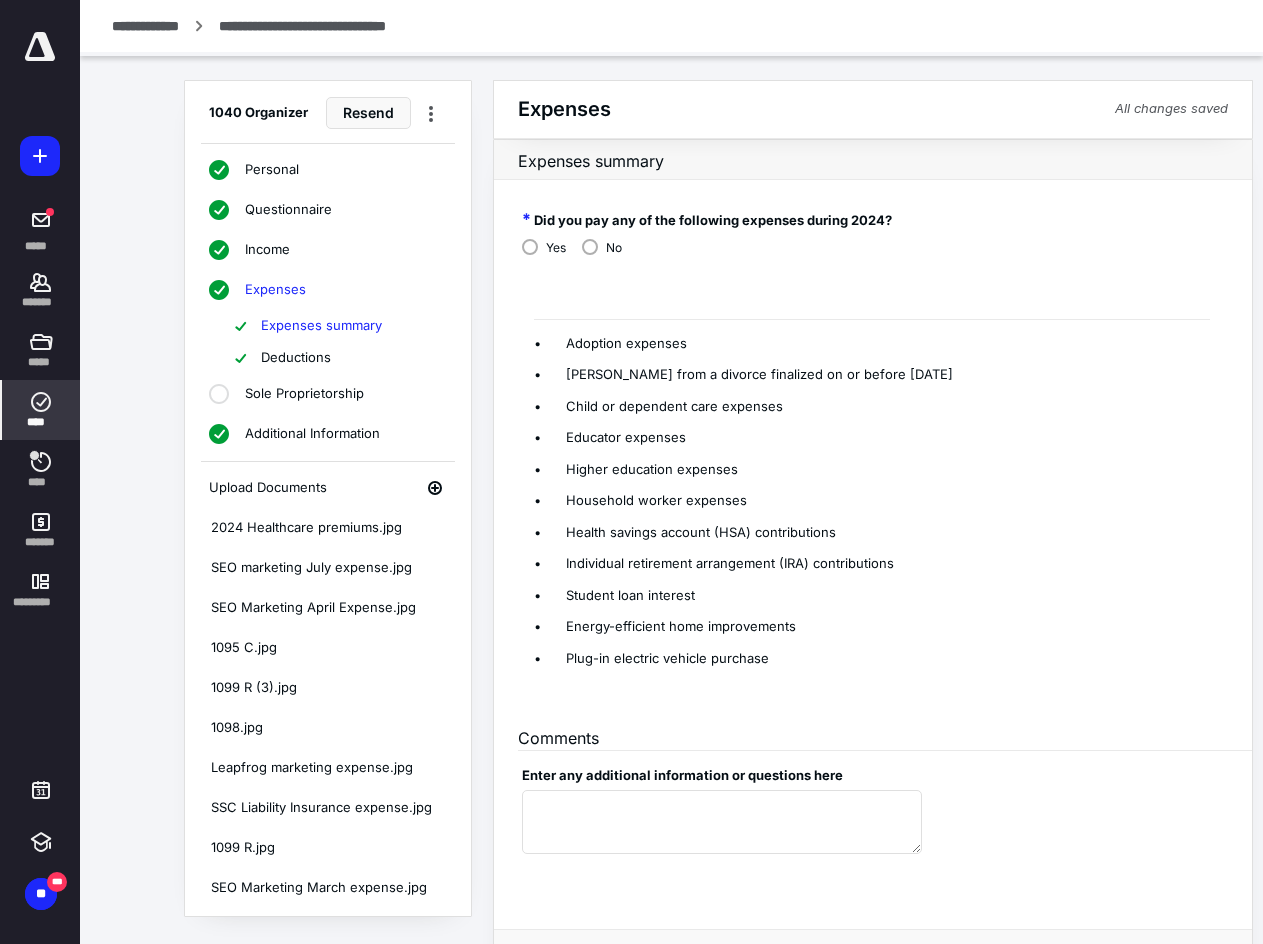 click on "Deductions" at bounding box center (296, 358) 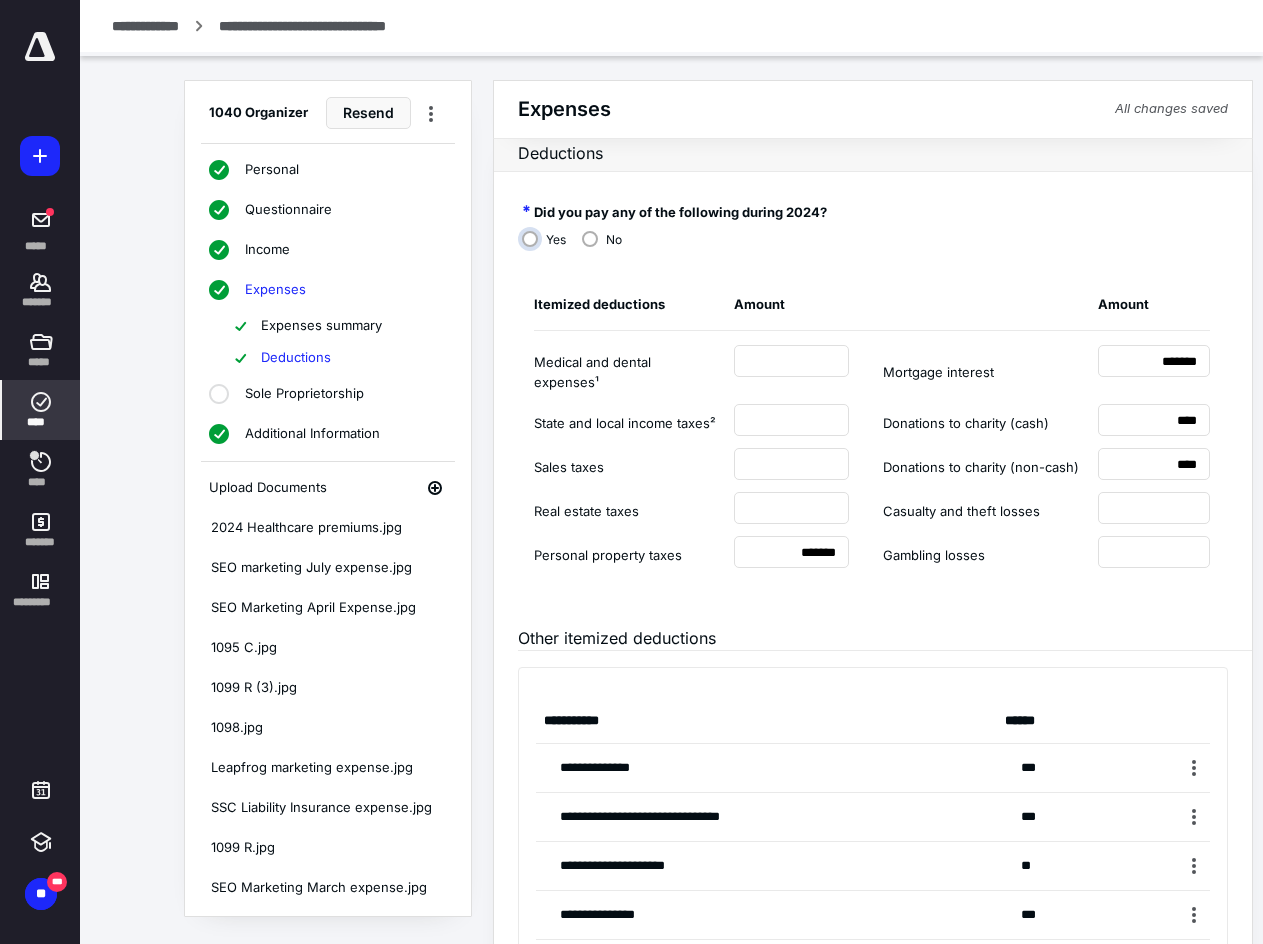 scroll, scrollTop: 0, scrollLeft: 0, axis: both 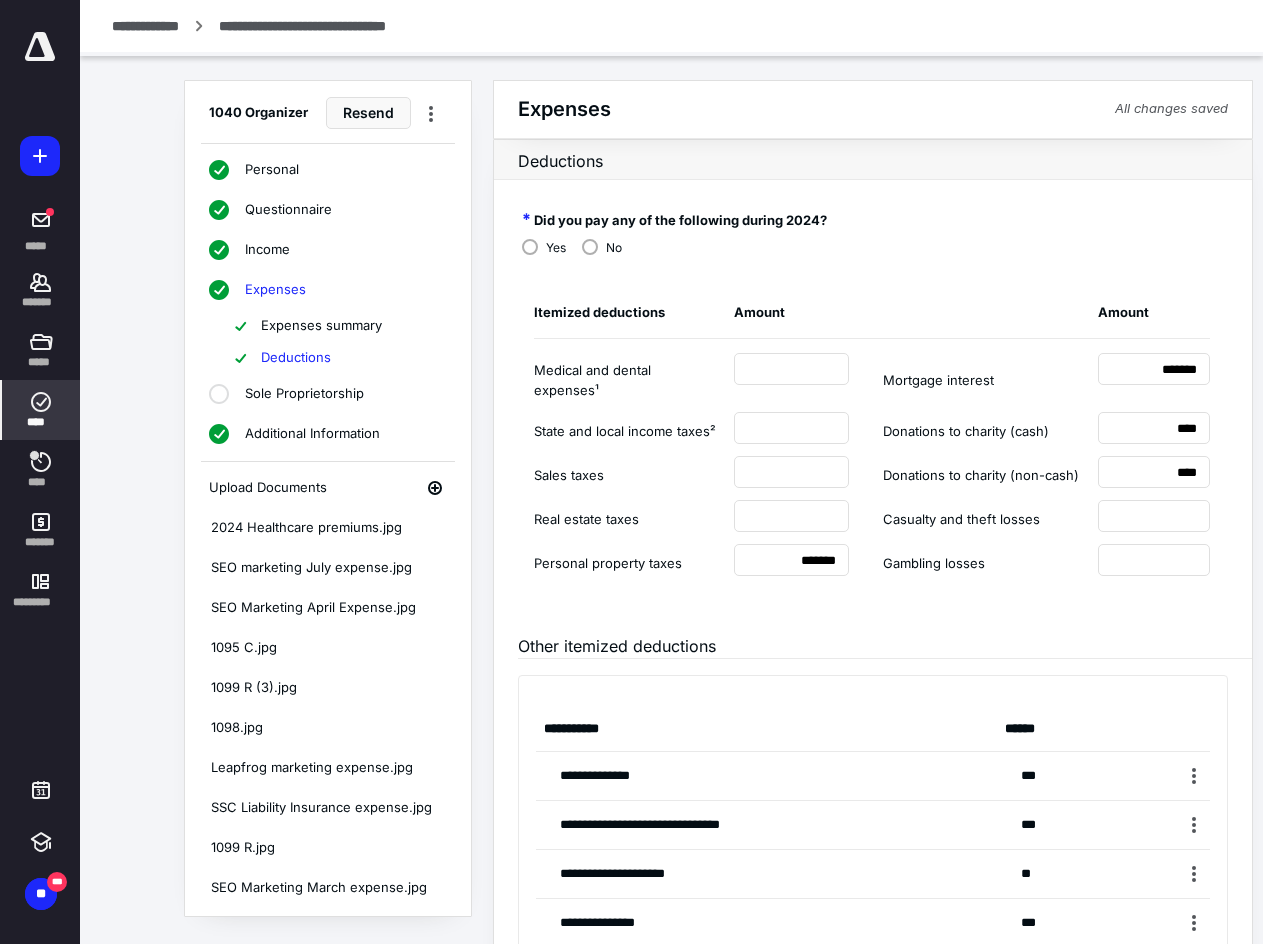 click on "Income" at bounding box center [267, 250] 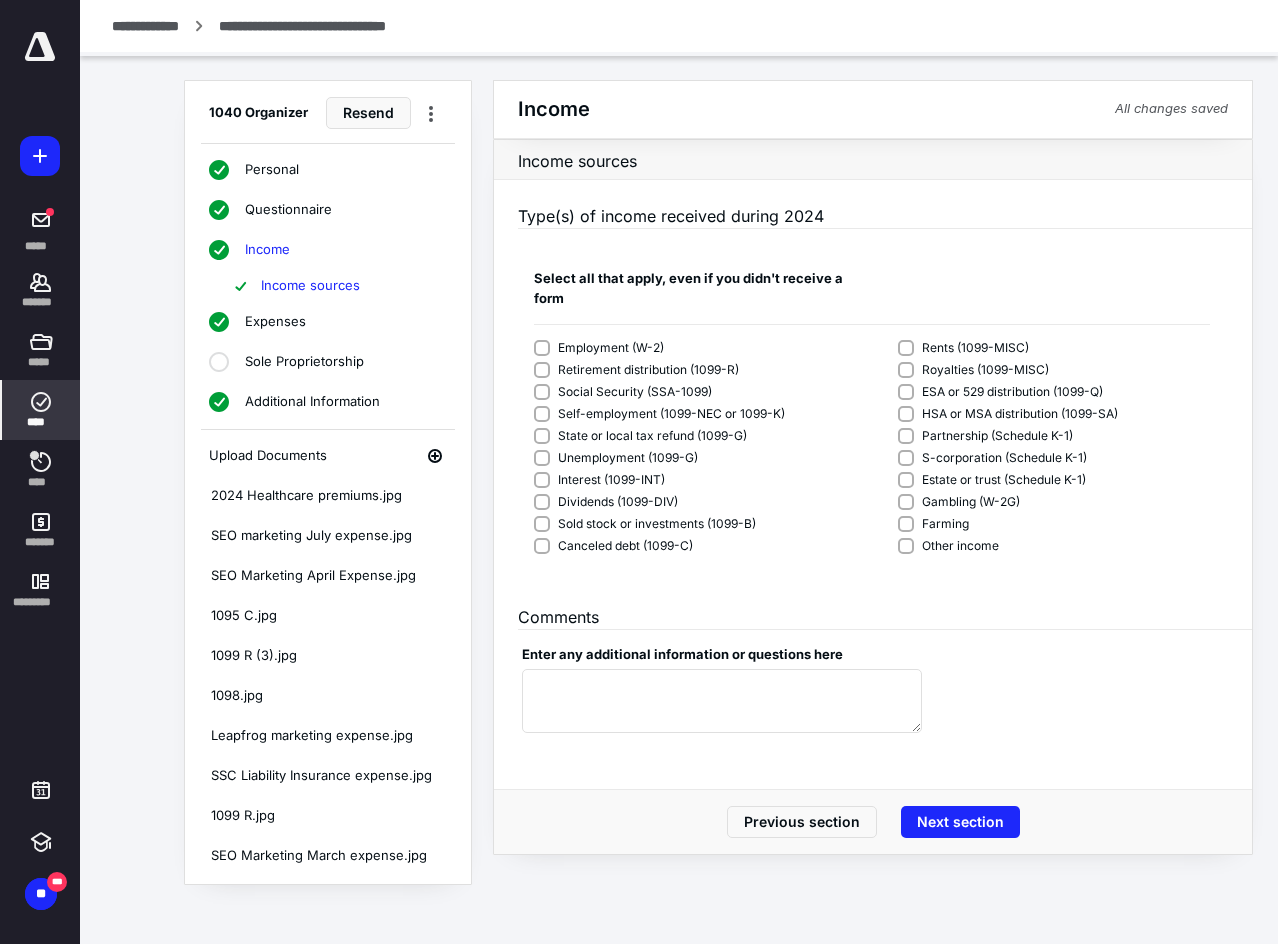 click on "Questionnaire" at bounding box center [288, 210] 